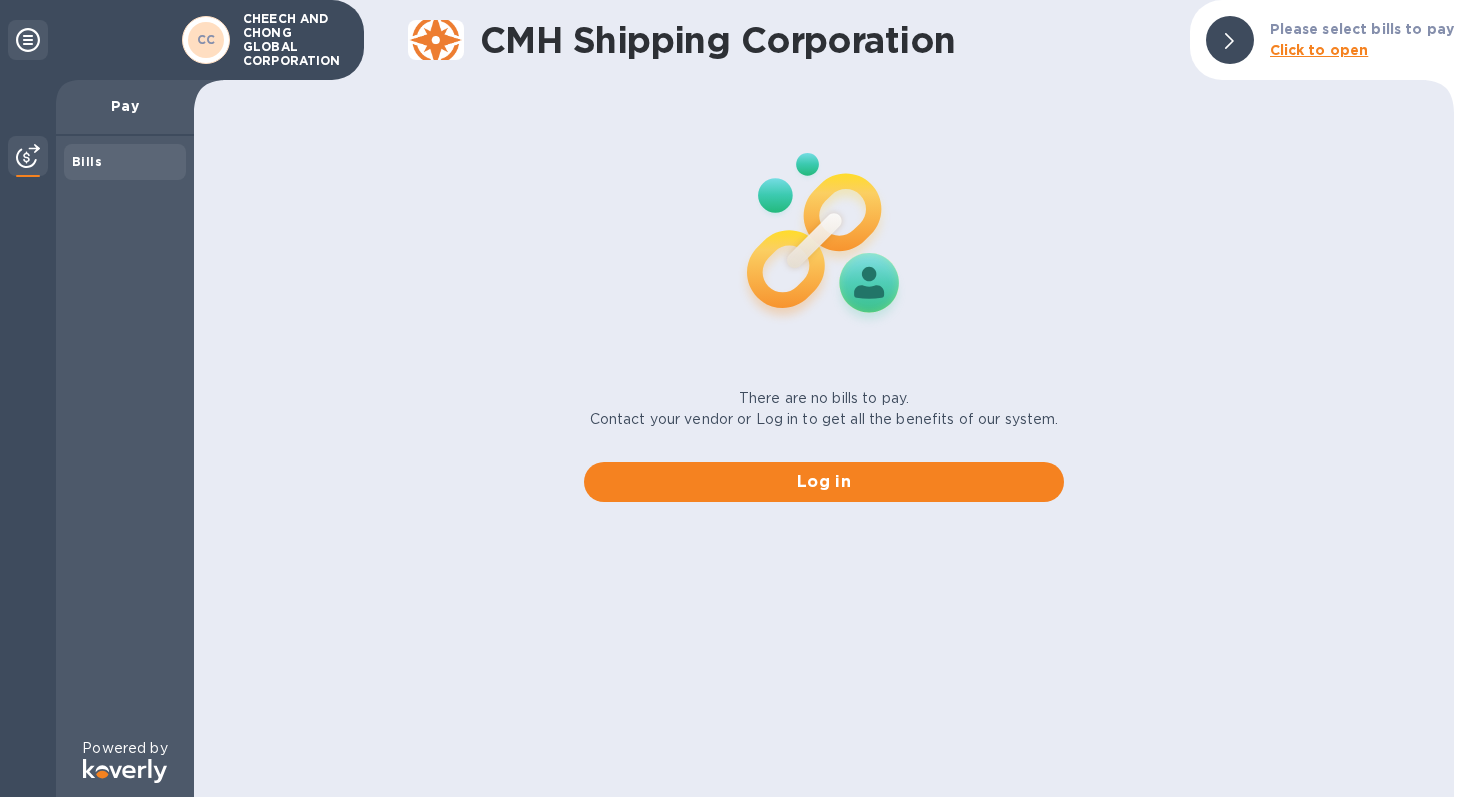 scroll, scrollTop: 0, scrollLeft: 0, axis: both 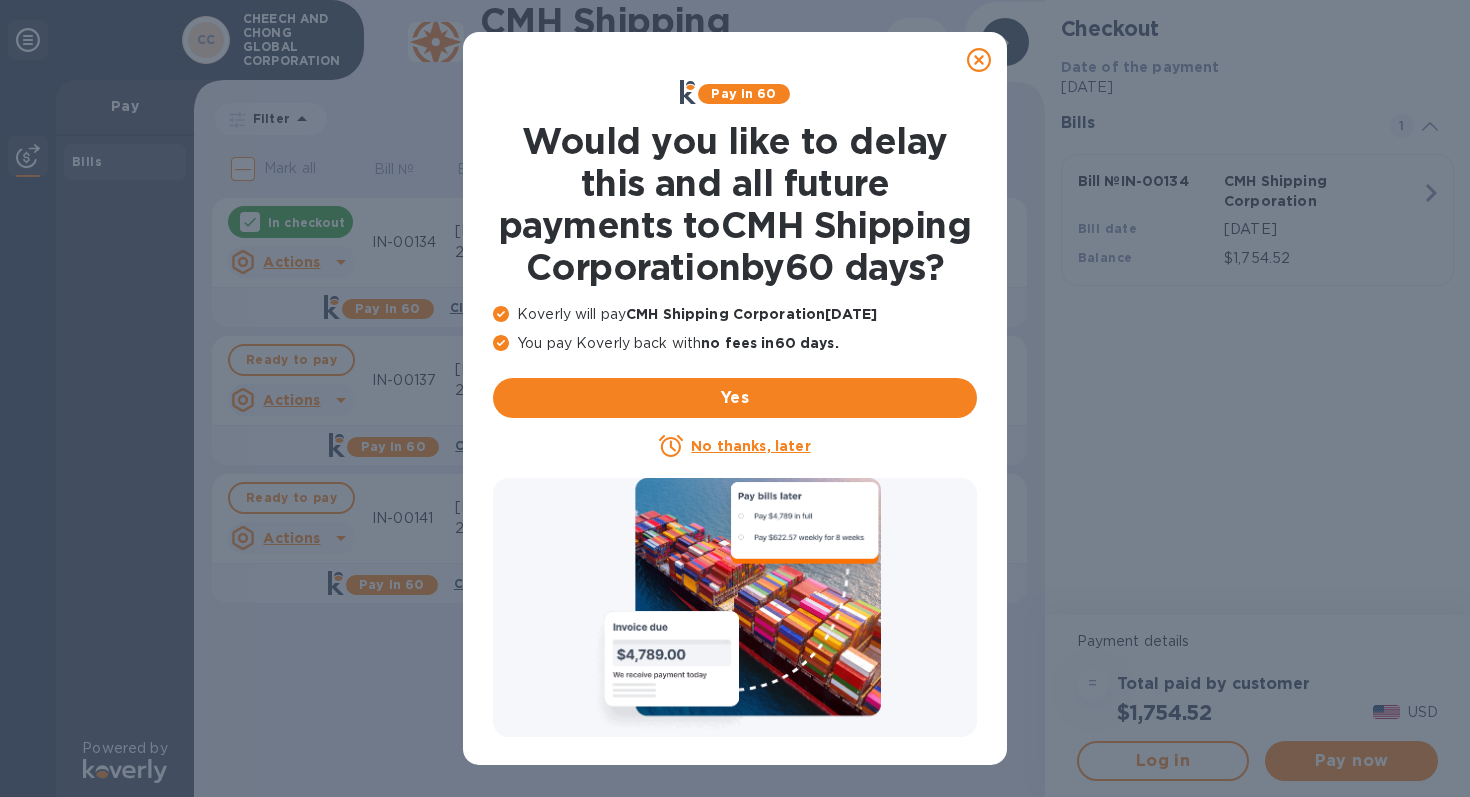 click 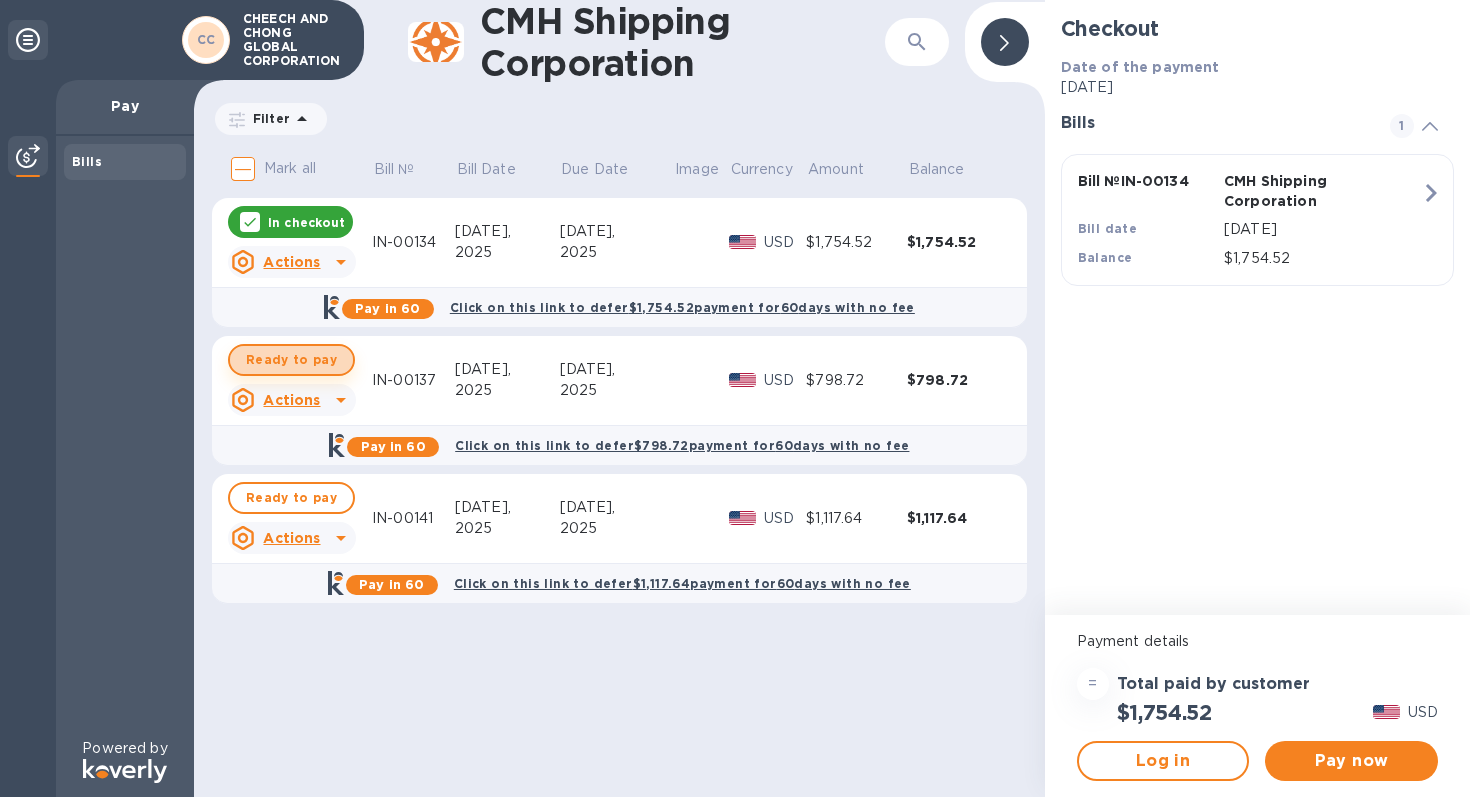 click on "Ready to pay" at bounding box center [291, 360] 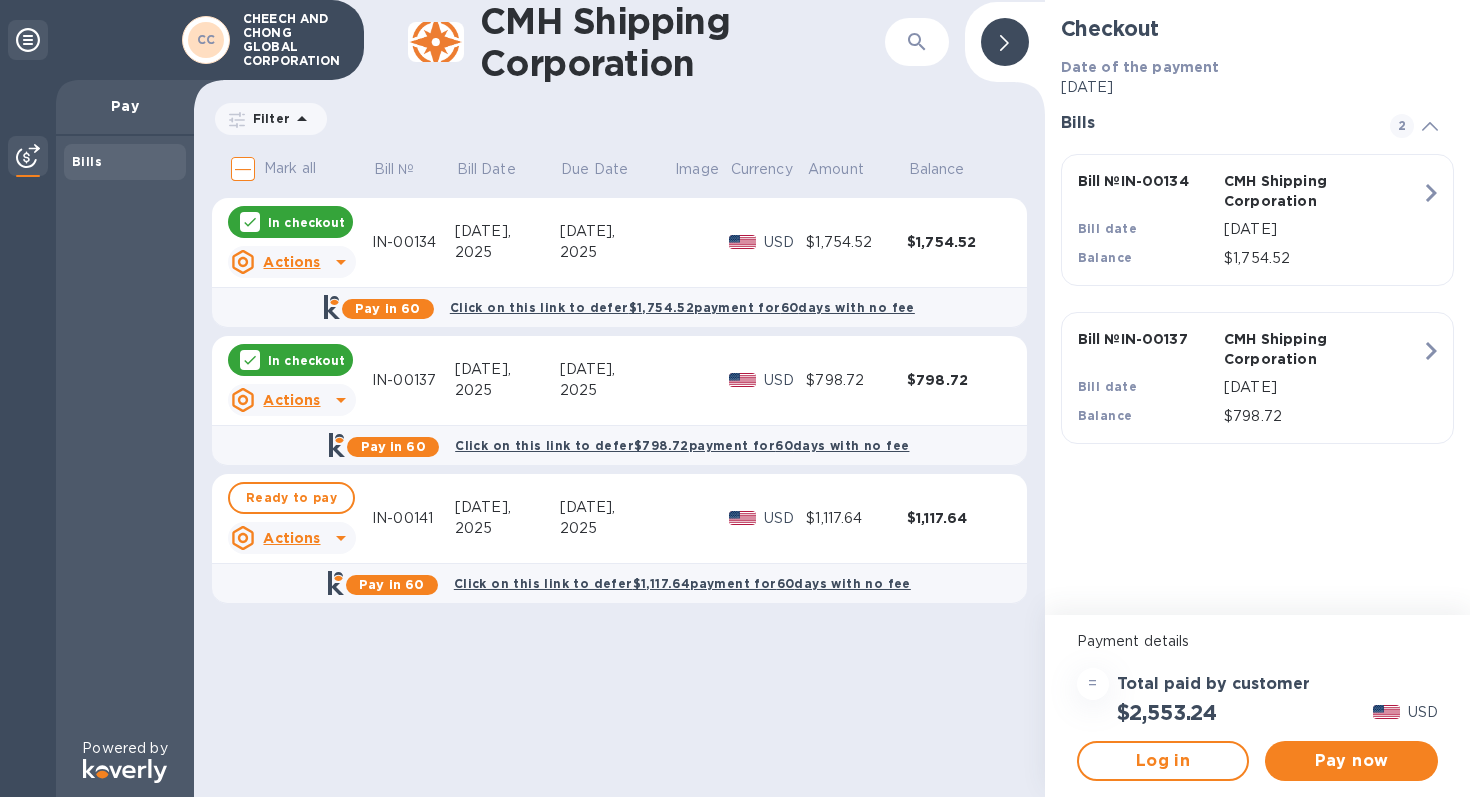 click at bounding box center (250, 222) 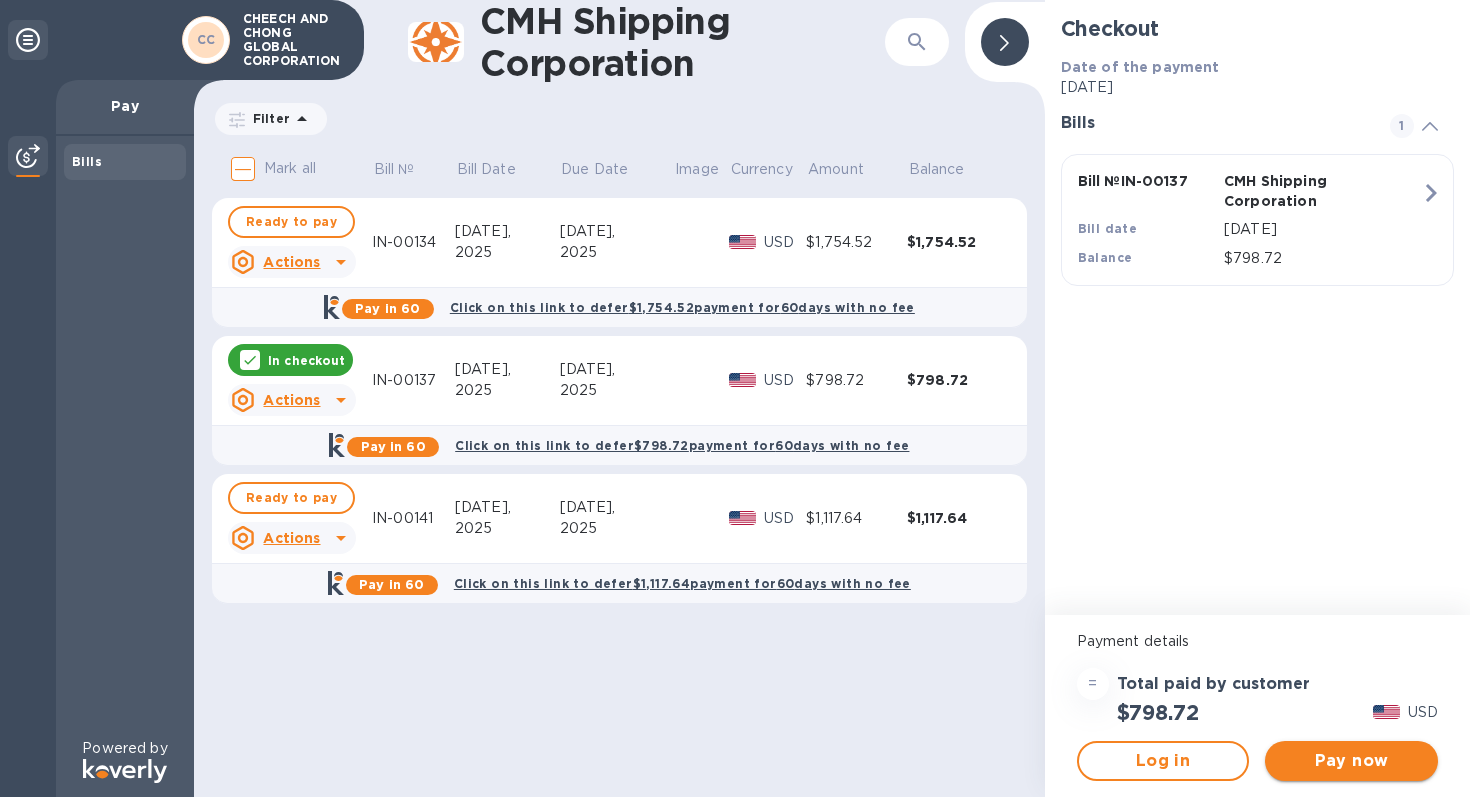 click on "Pay now" at bounding box center (1351, 761) 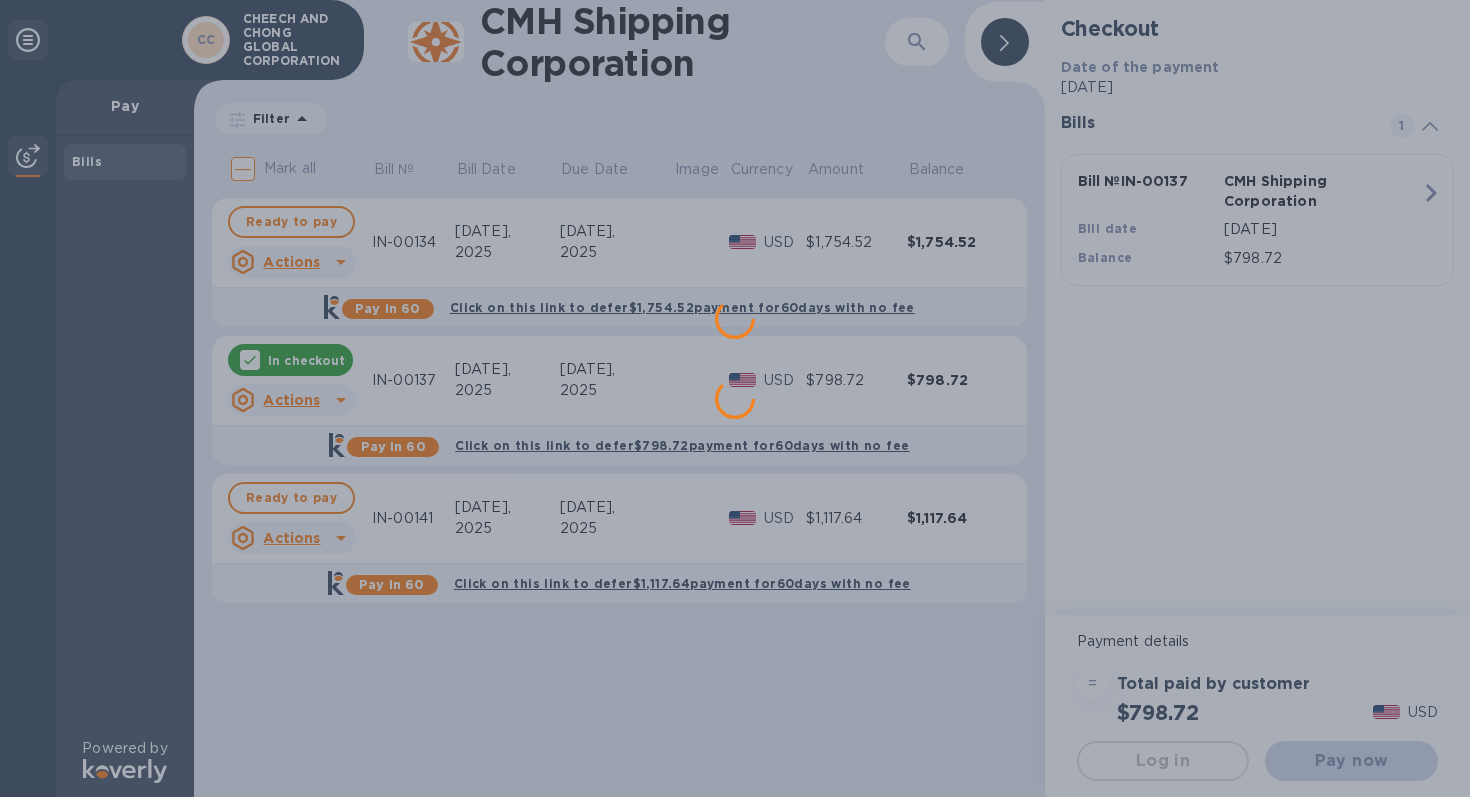 scroll, scrollTop: 0, scrollLeft: 0, axis: both 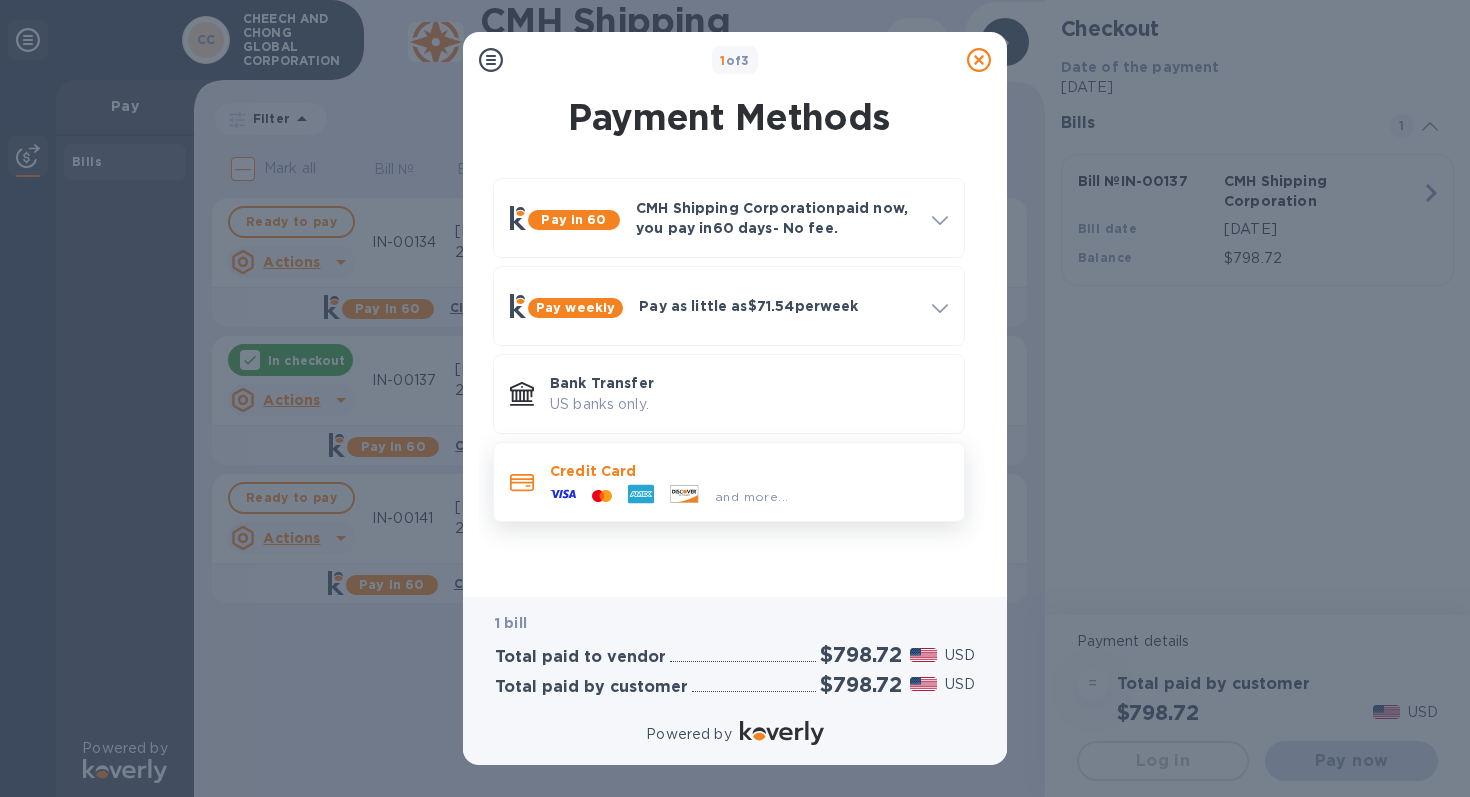 click on "Credit Card" at bounding box center [749, 471] 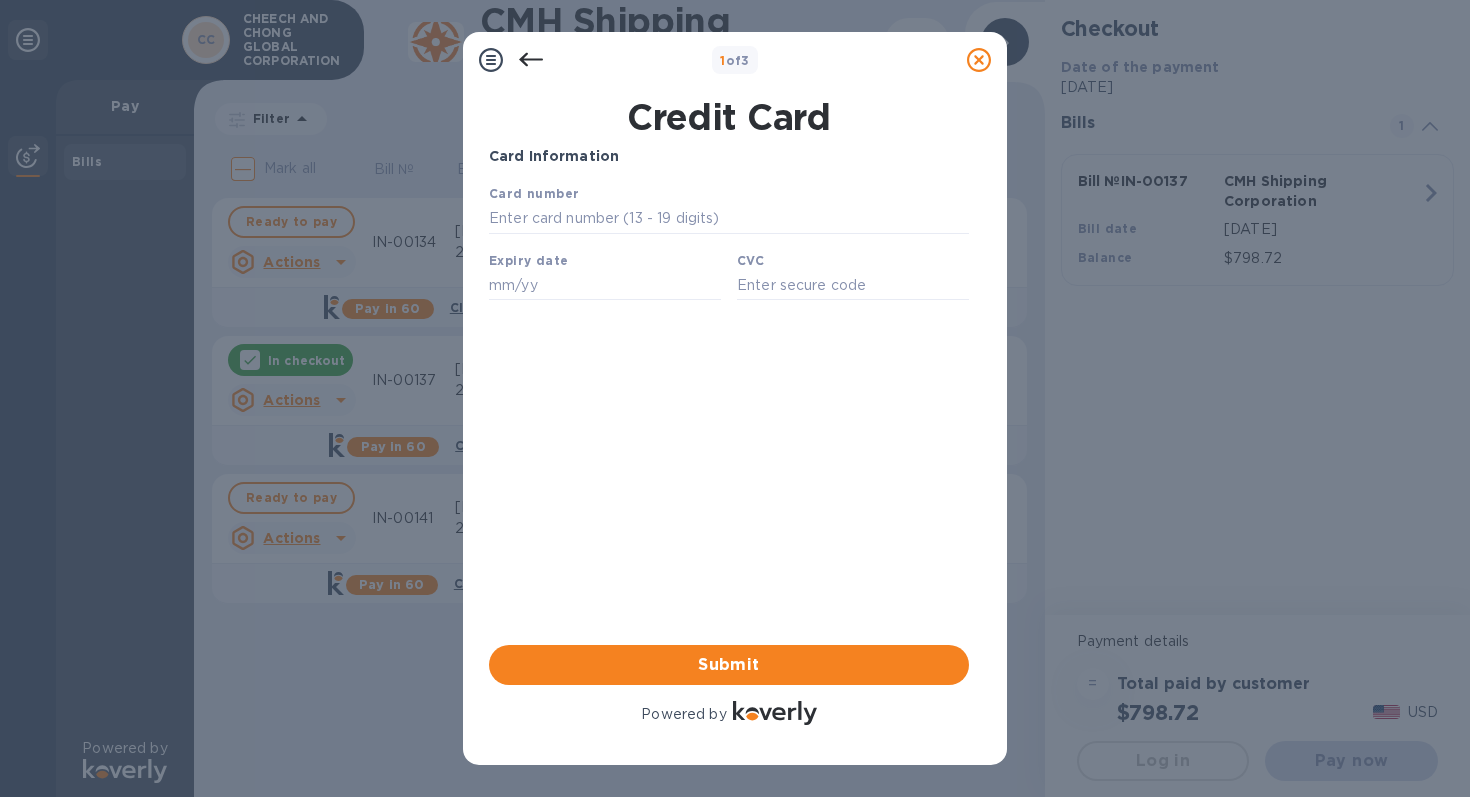 scroll, scrollTop: 0, scrollLeft: 0, axis: both 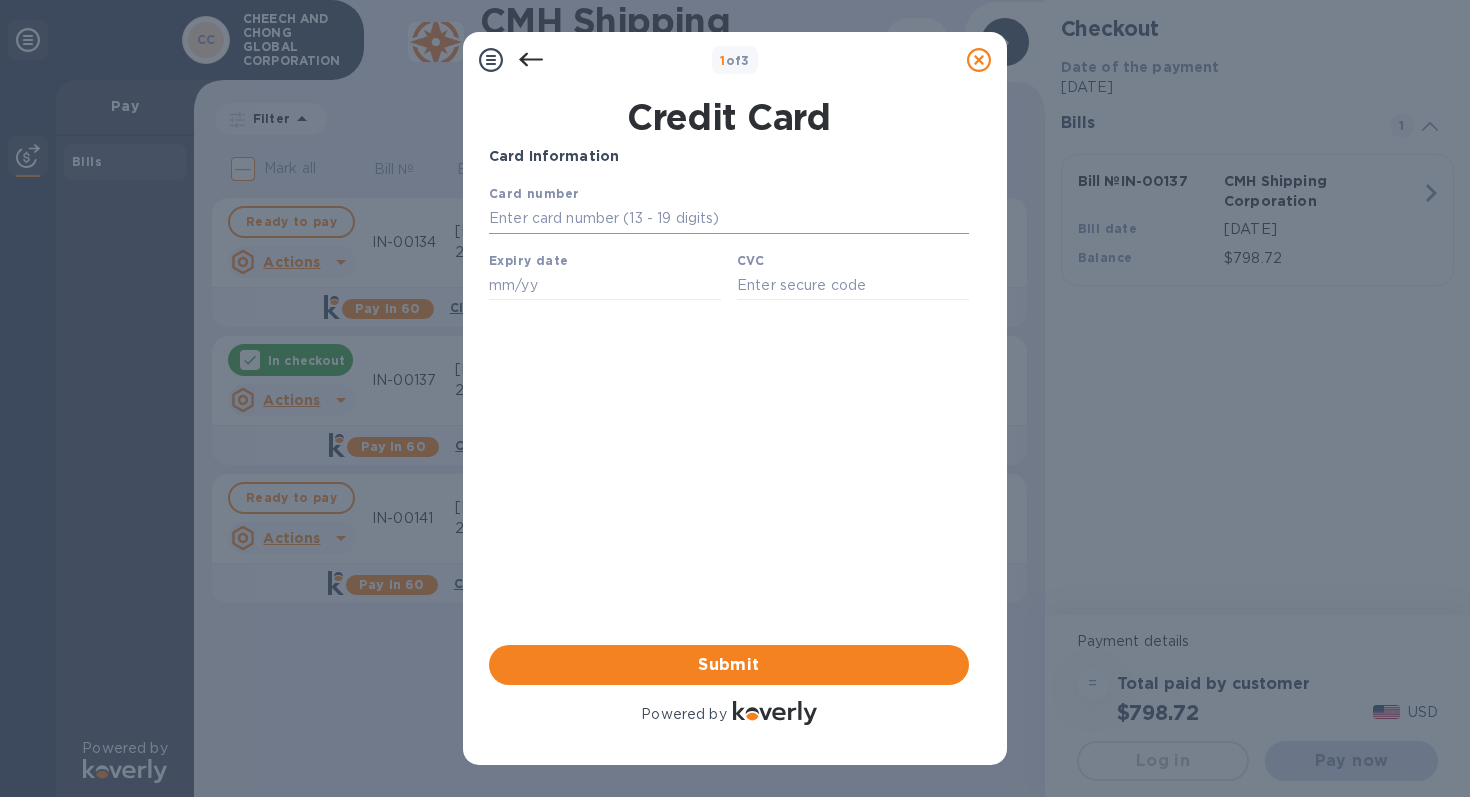click at bounding box center (729, 219) 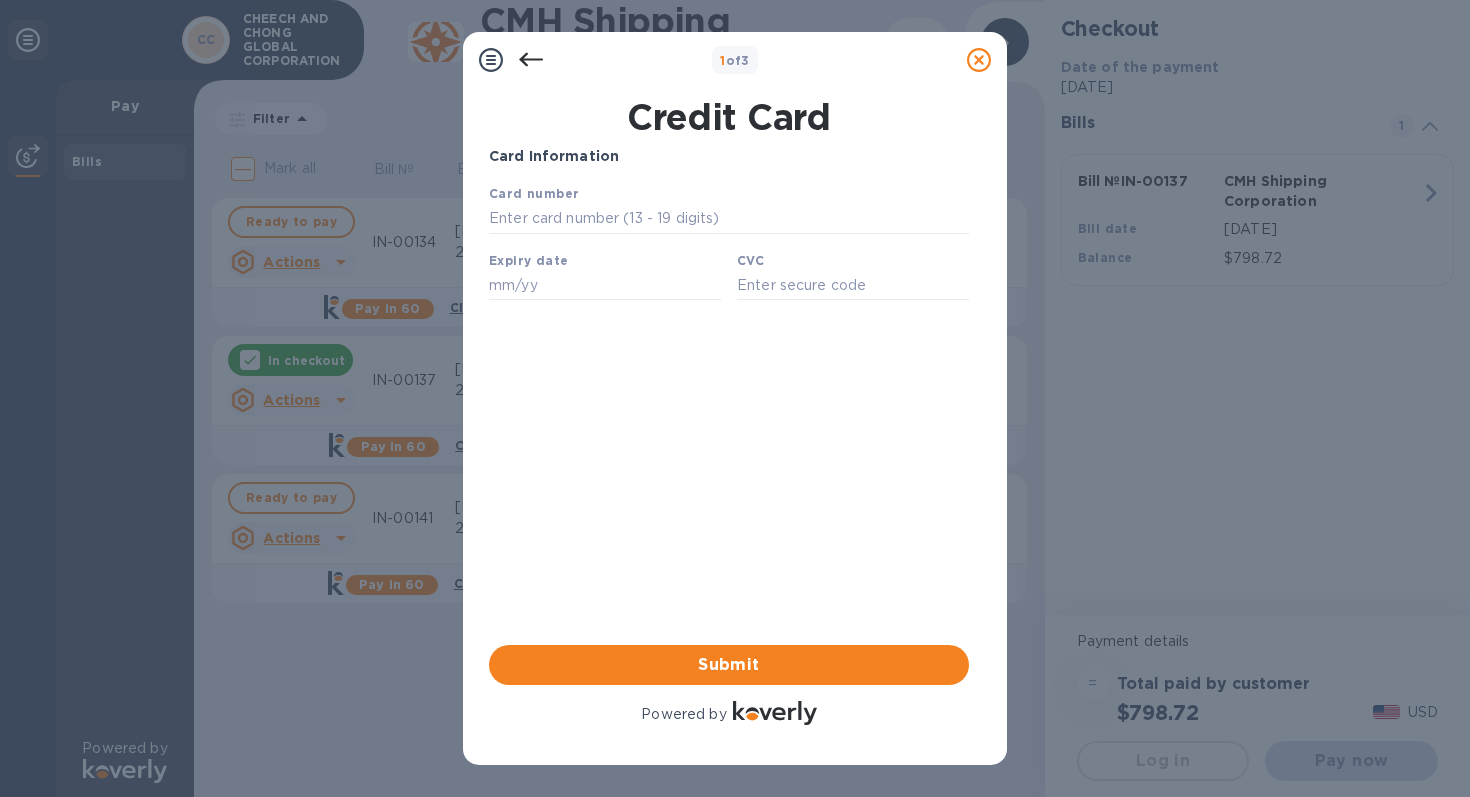 type on "[CREDIT_CARD_NUMBER]" 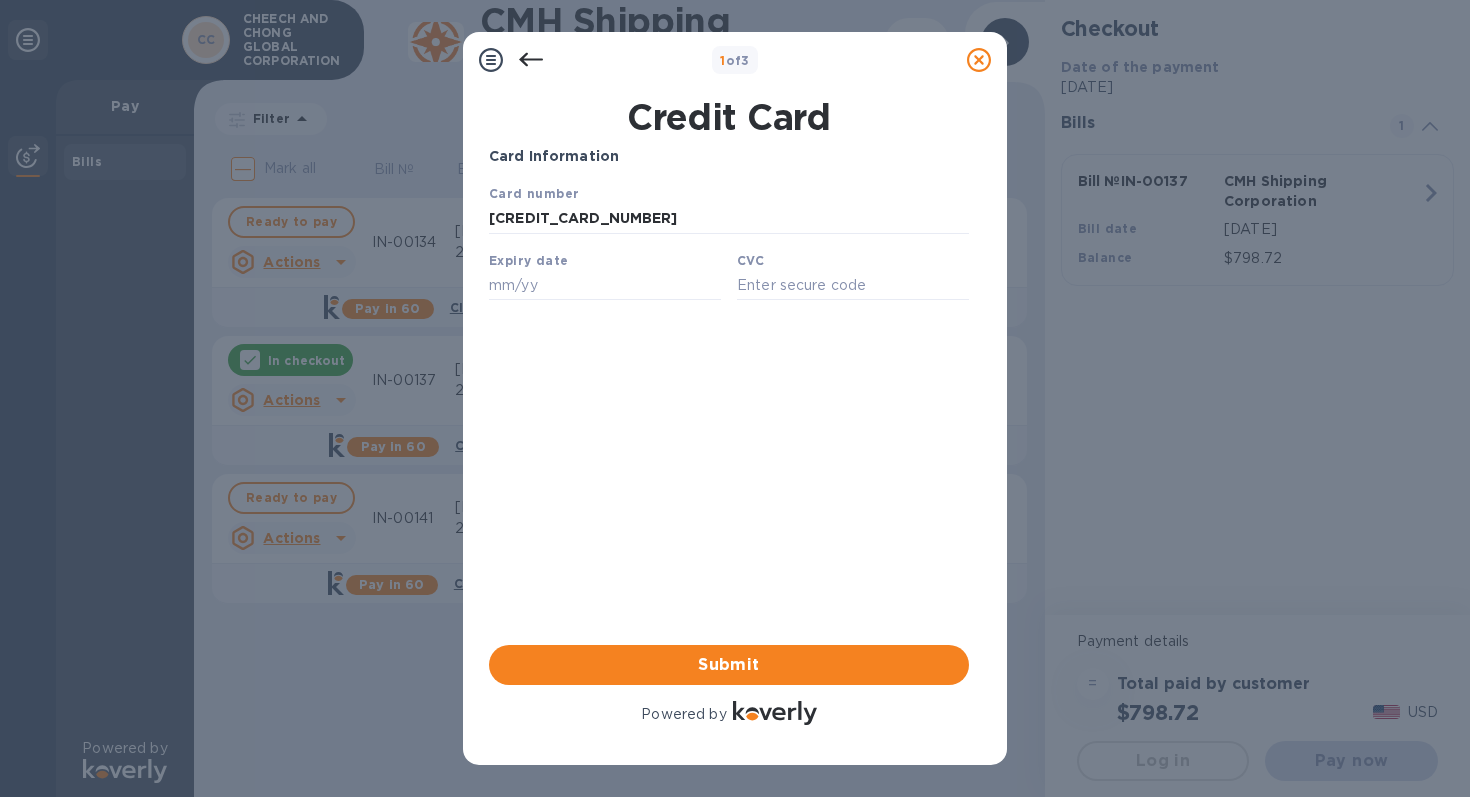 type on "03/29" 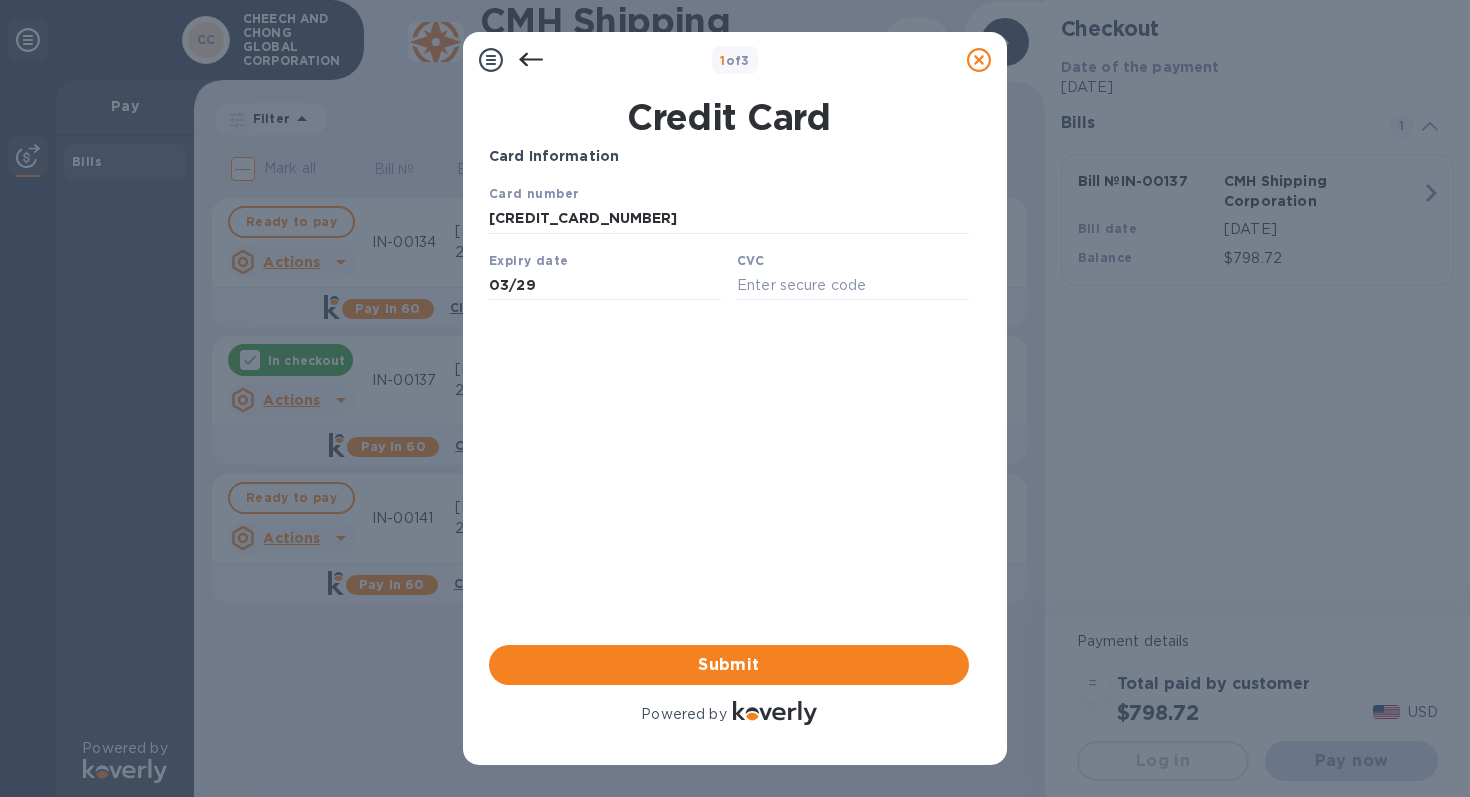 type on "7551" 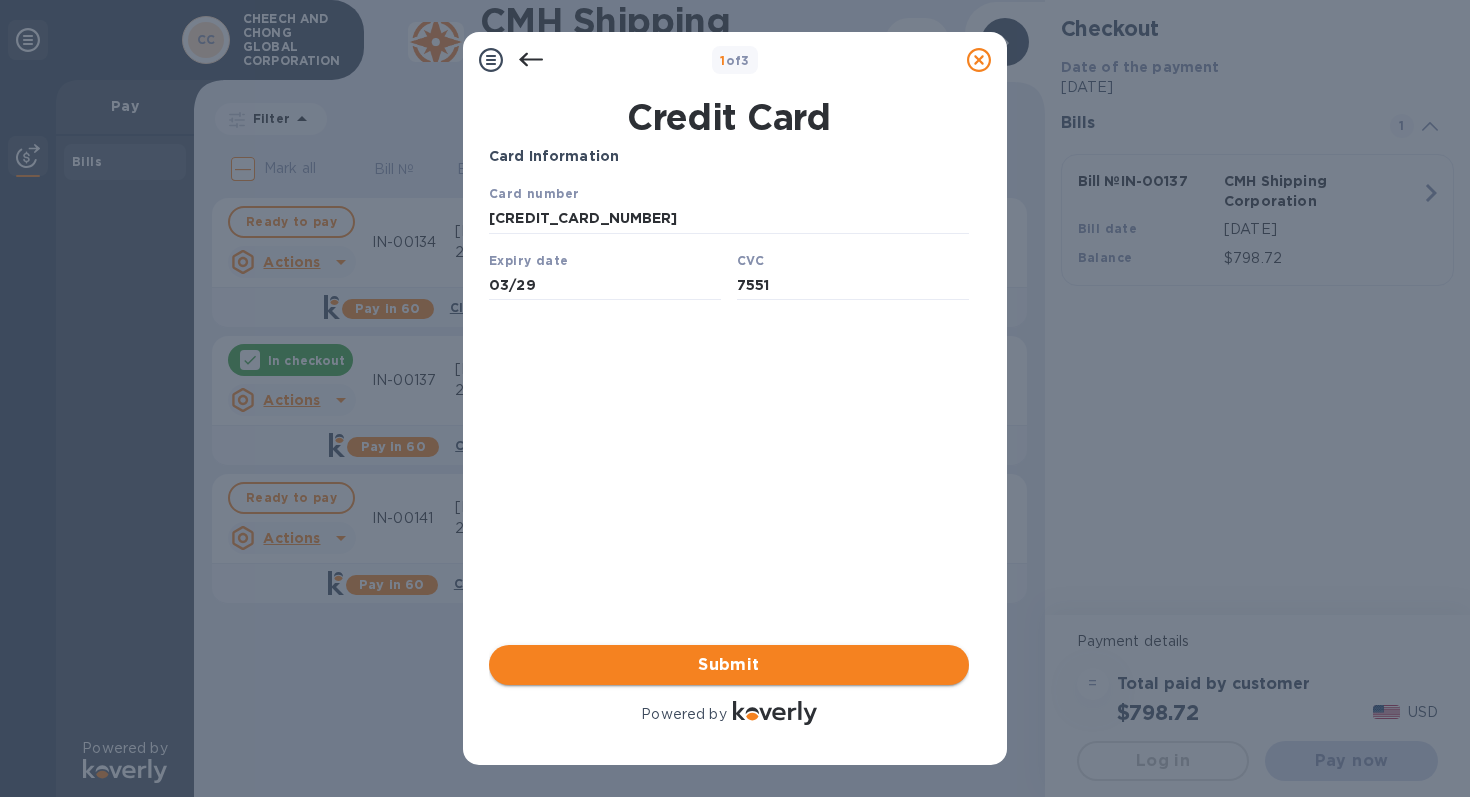 click on "Submit" at bounding box center [729, 665] 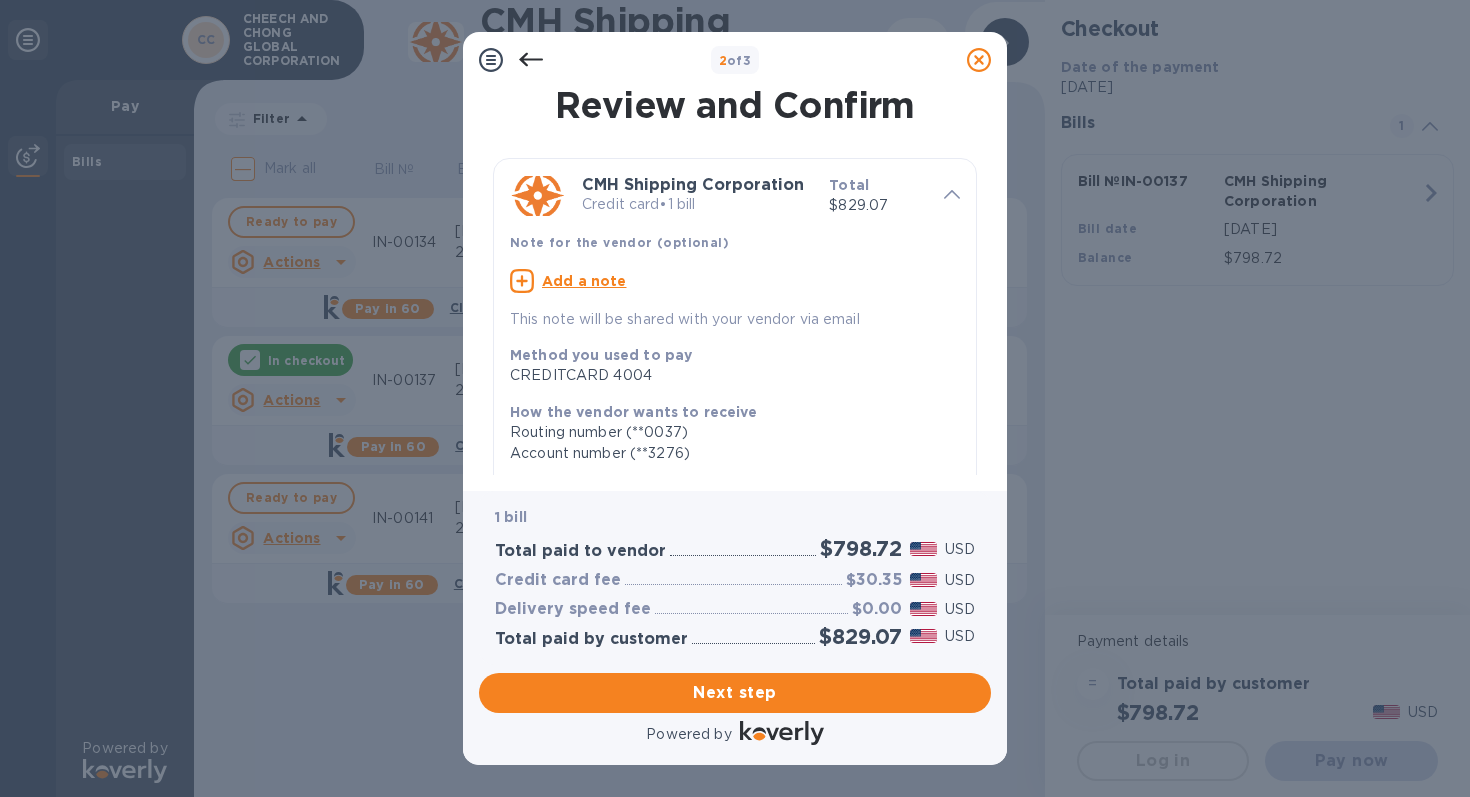 click 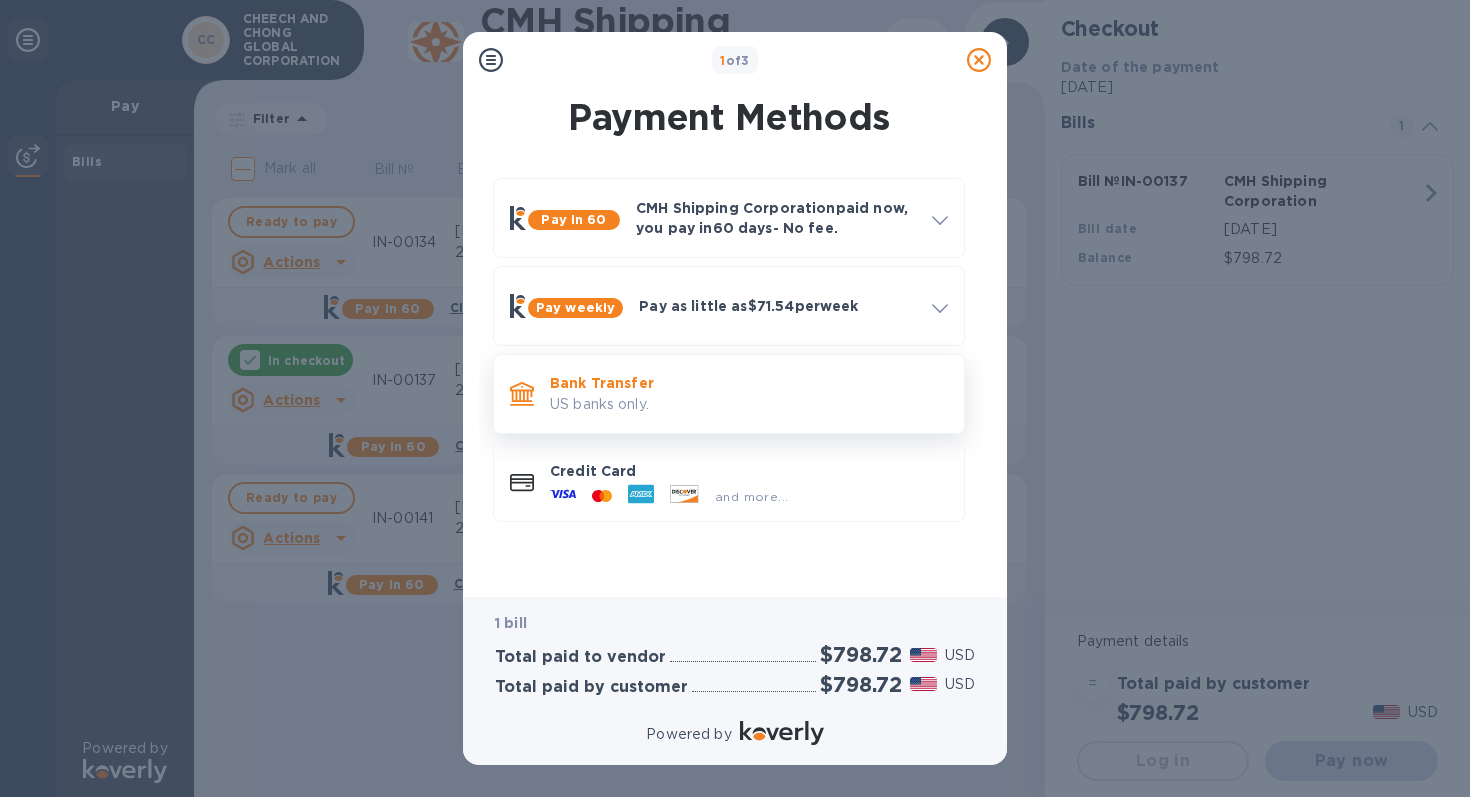 click on "Bank Transfer" at bounding box center (749, 383) 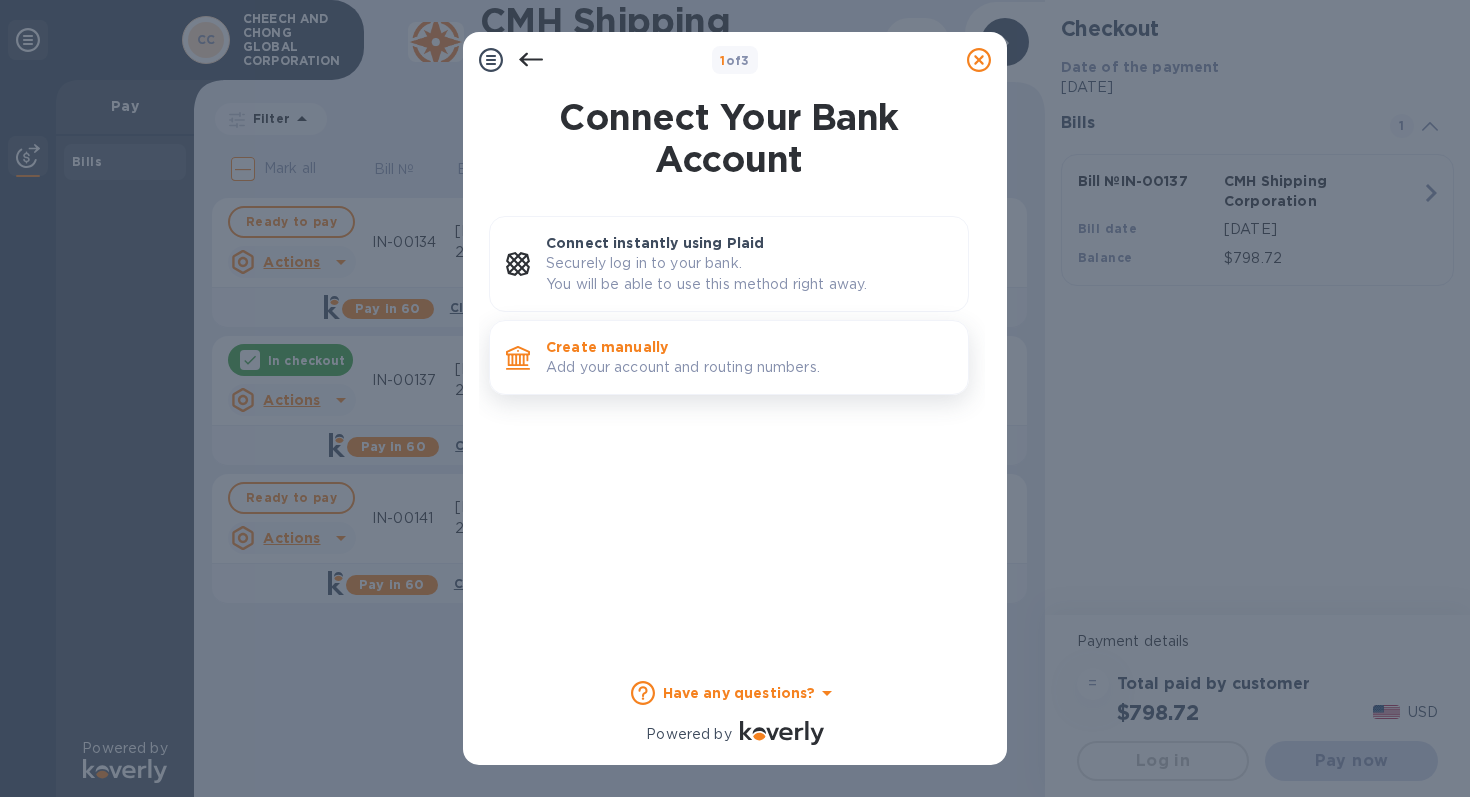 click on "Add your account and routing numbers." at bounding box center (749, 367) 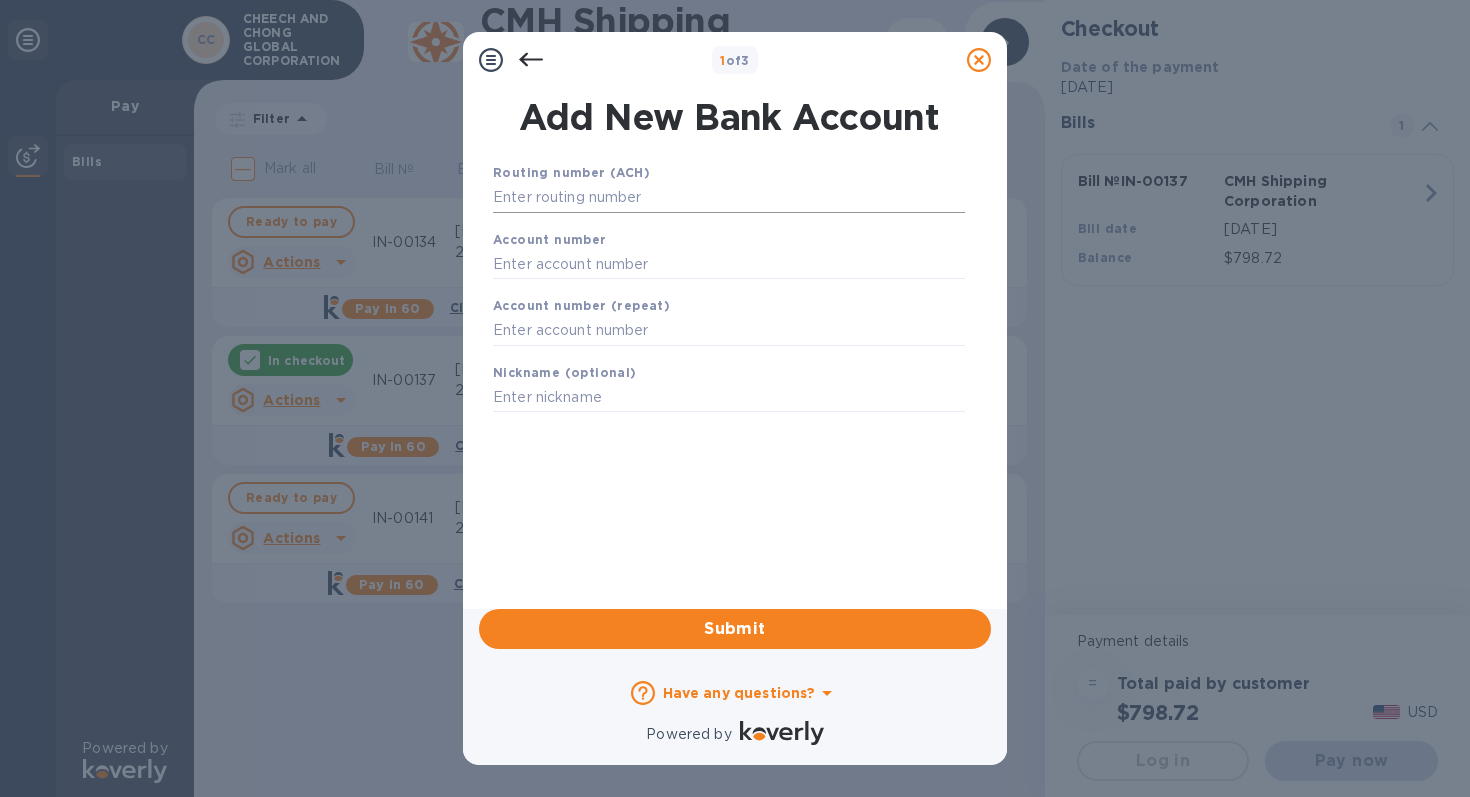 click at bounding box center (729, 198) 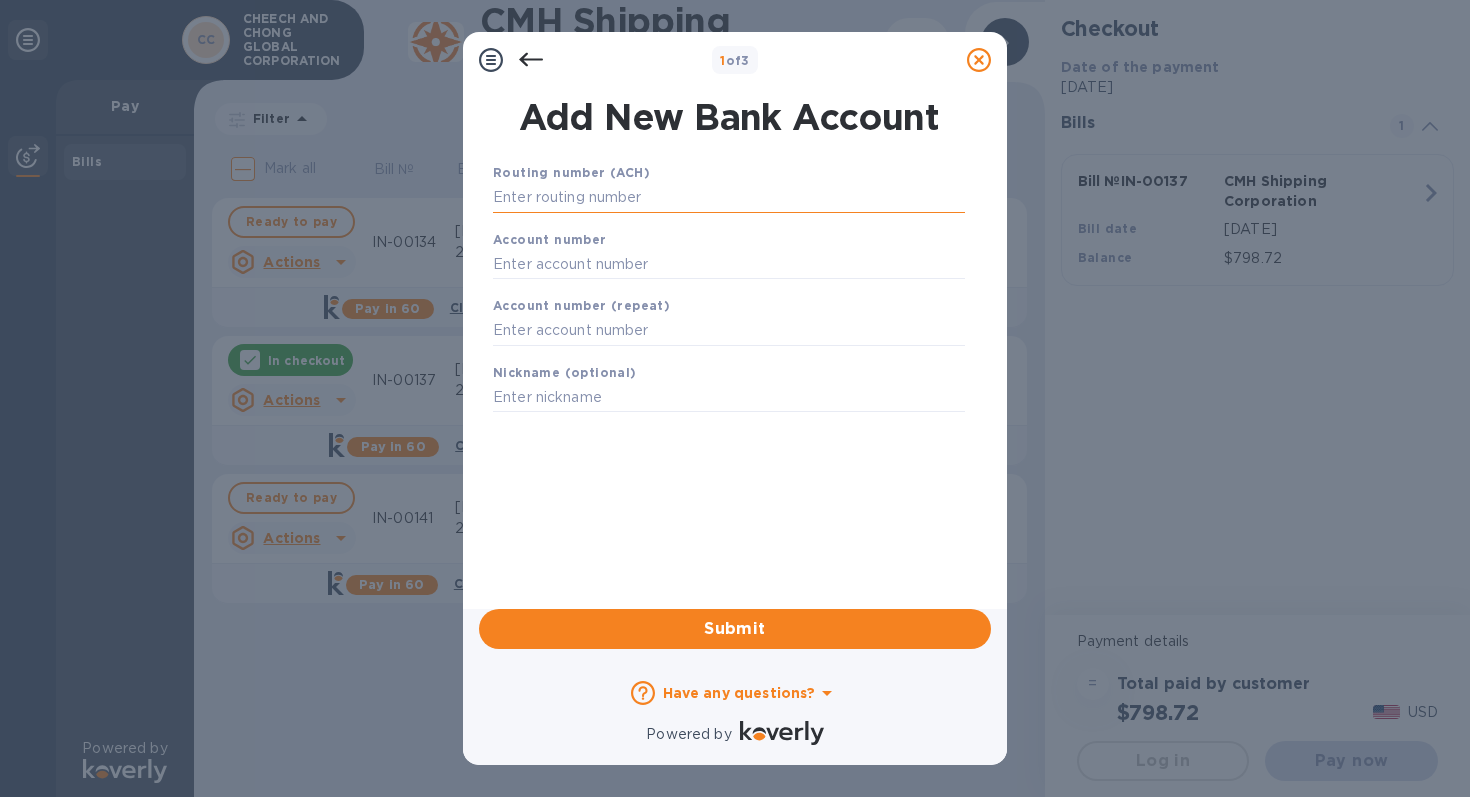 click at bounding box center [729, 198] 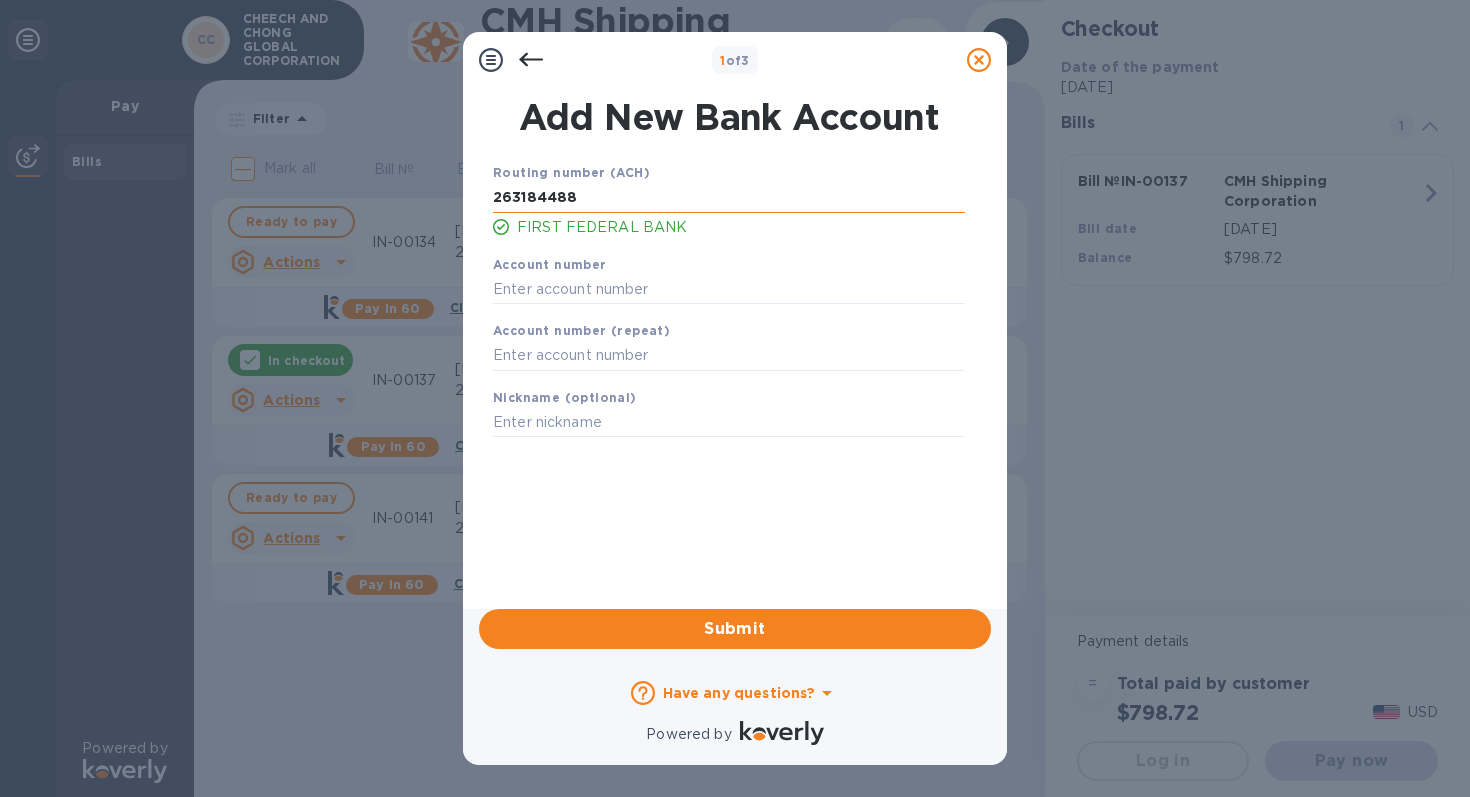 type on "263184488" 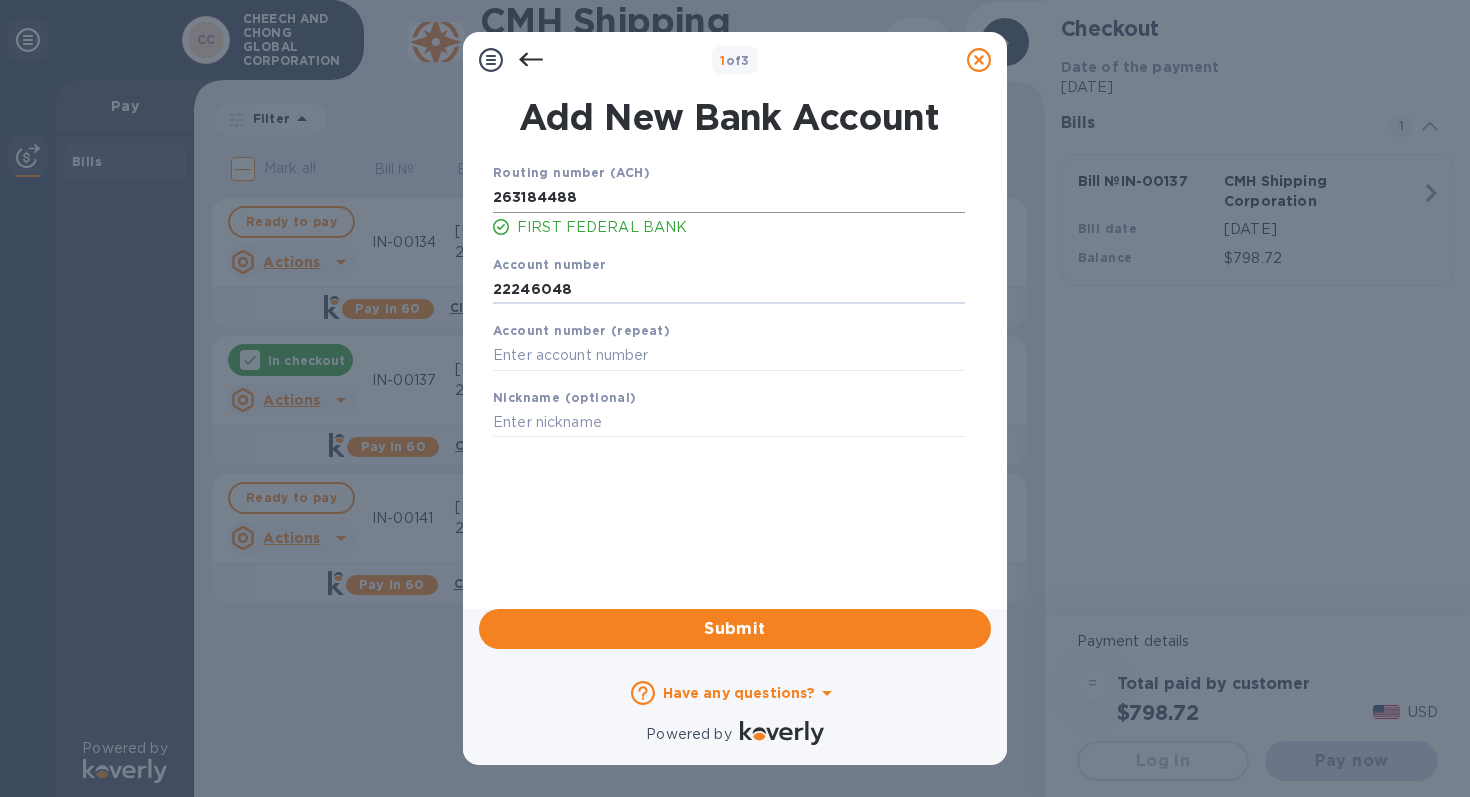 type on "22246048" 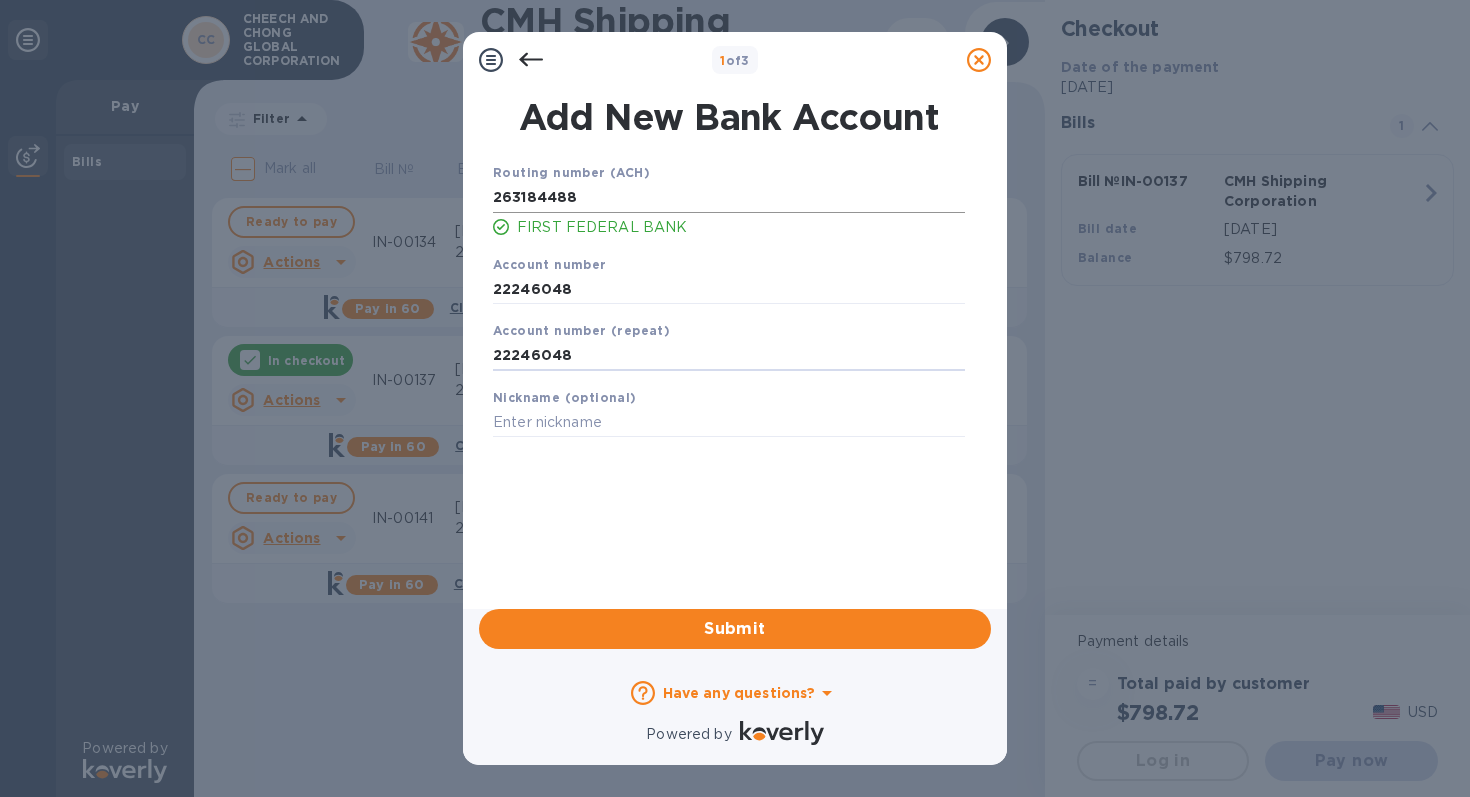 type on "22246048" 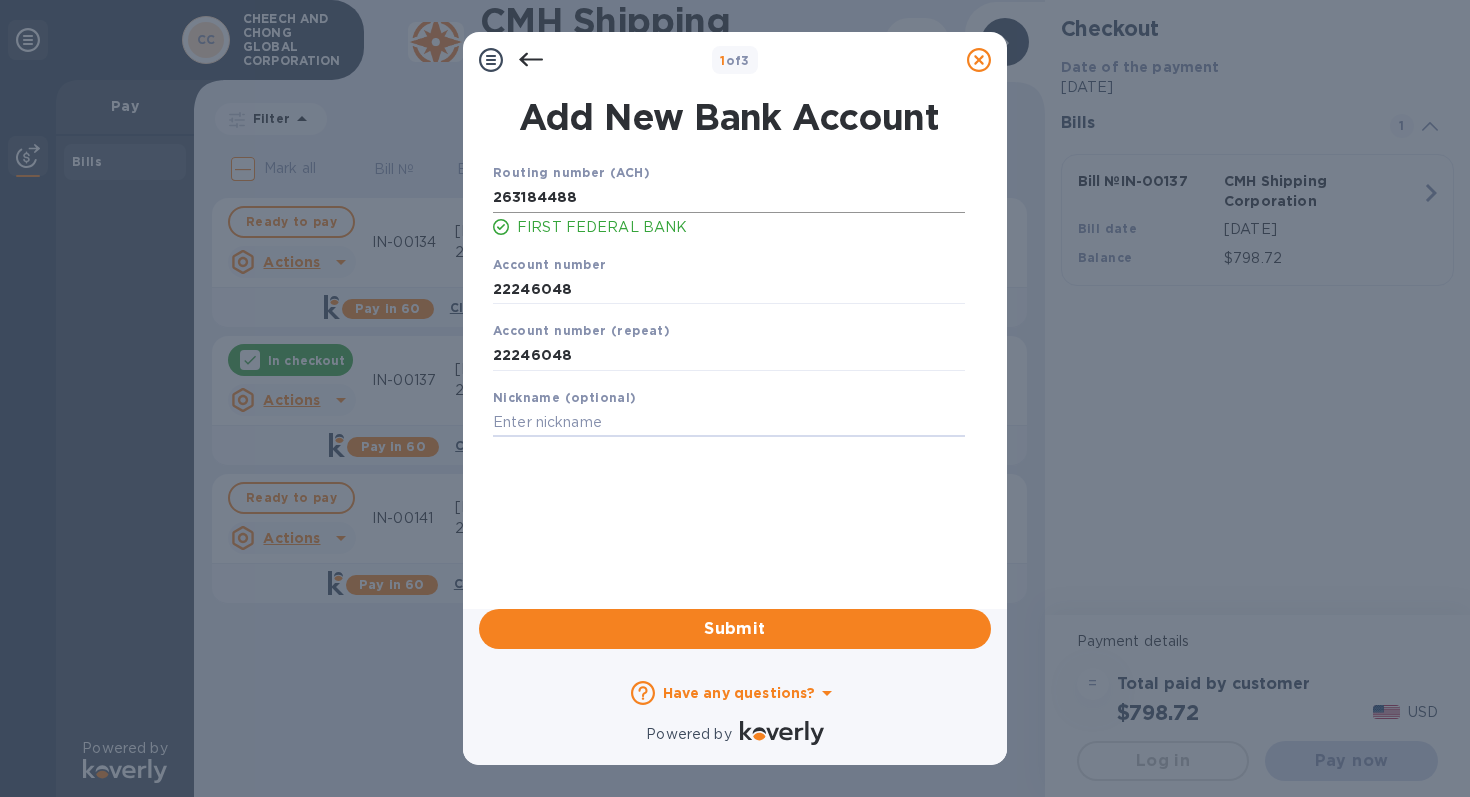 type 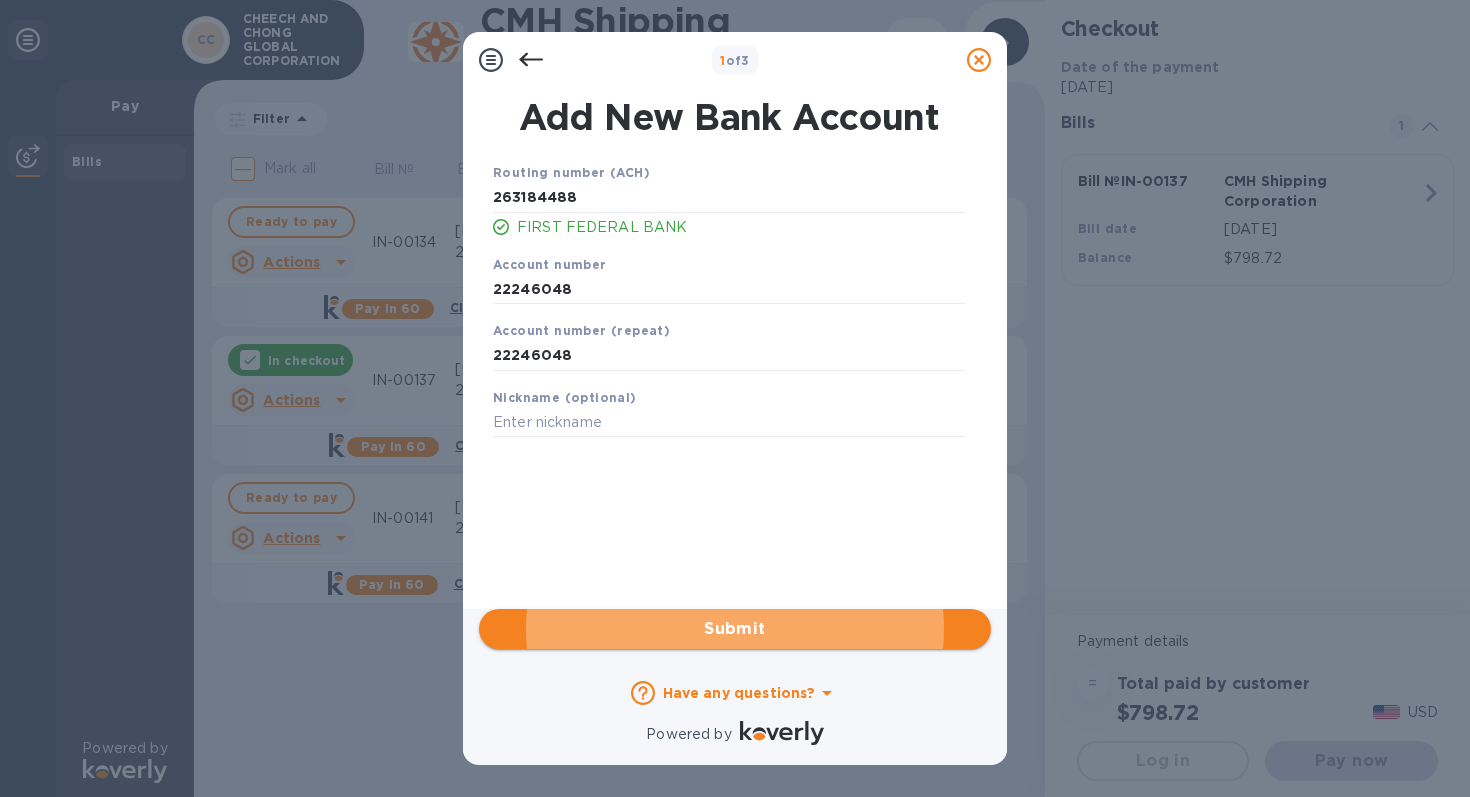 click on "Submit" at bounding box center [735, 629] 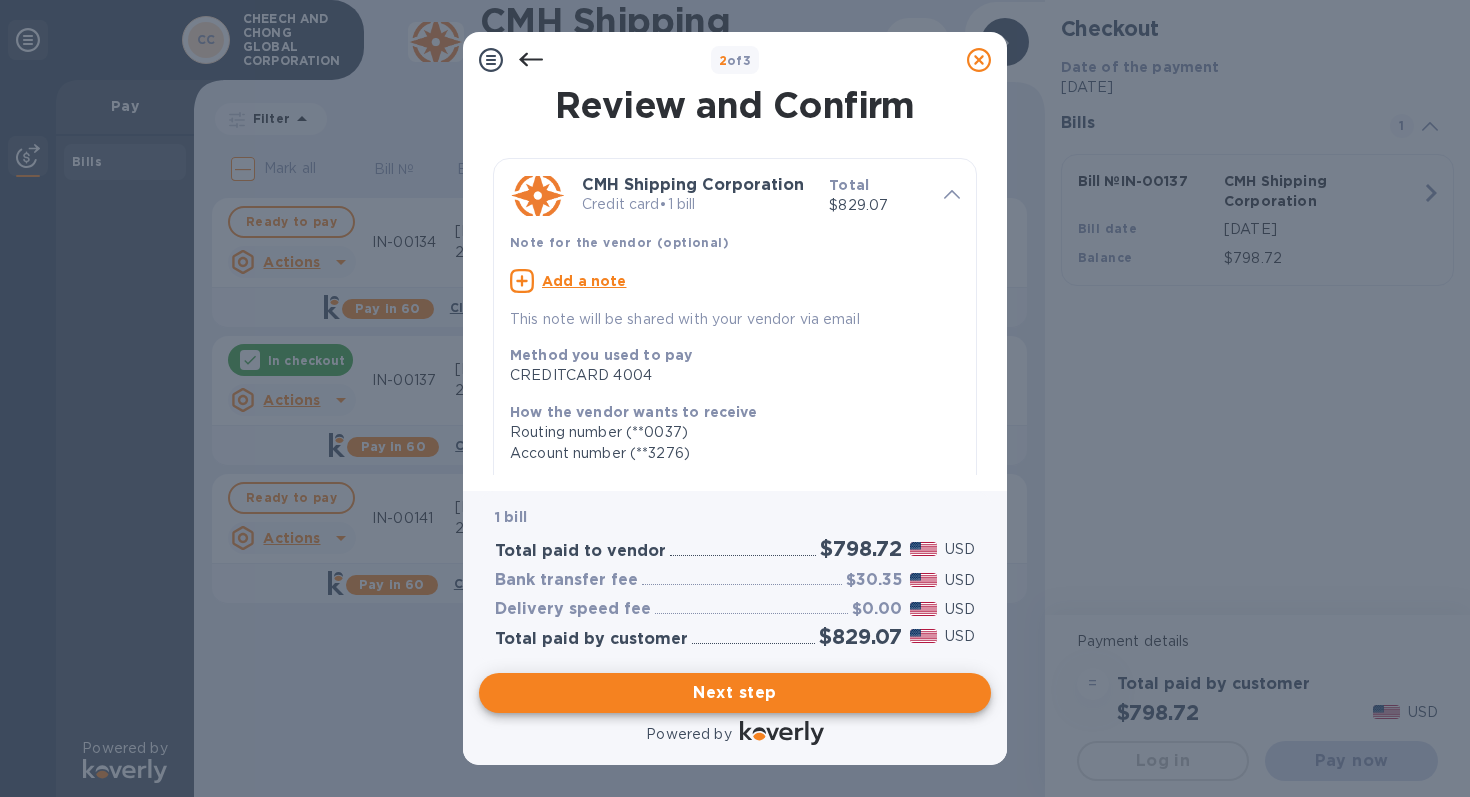 click 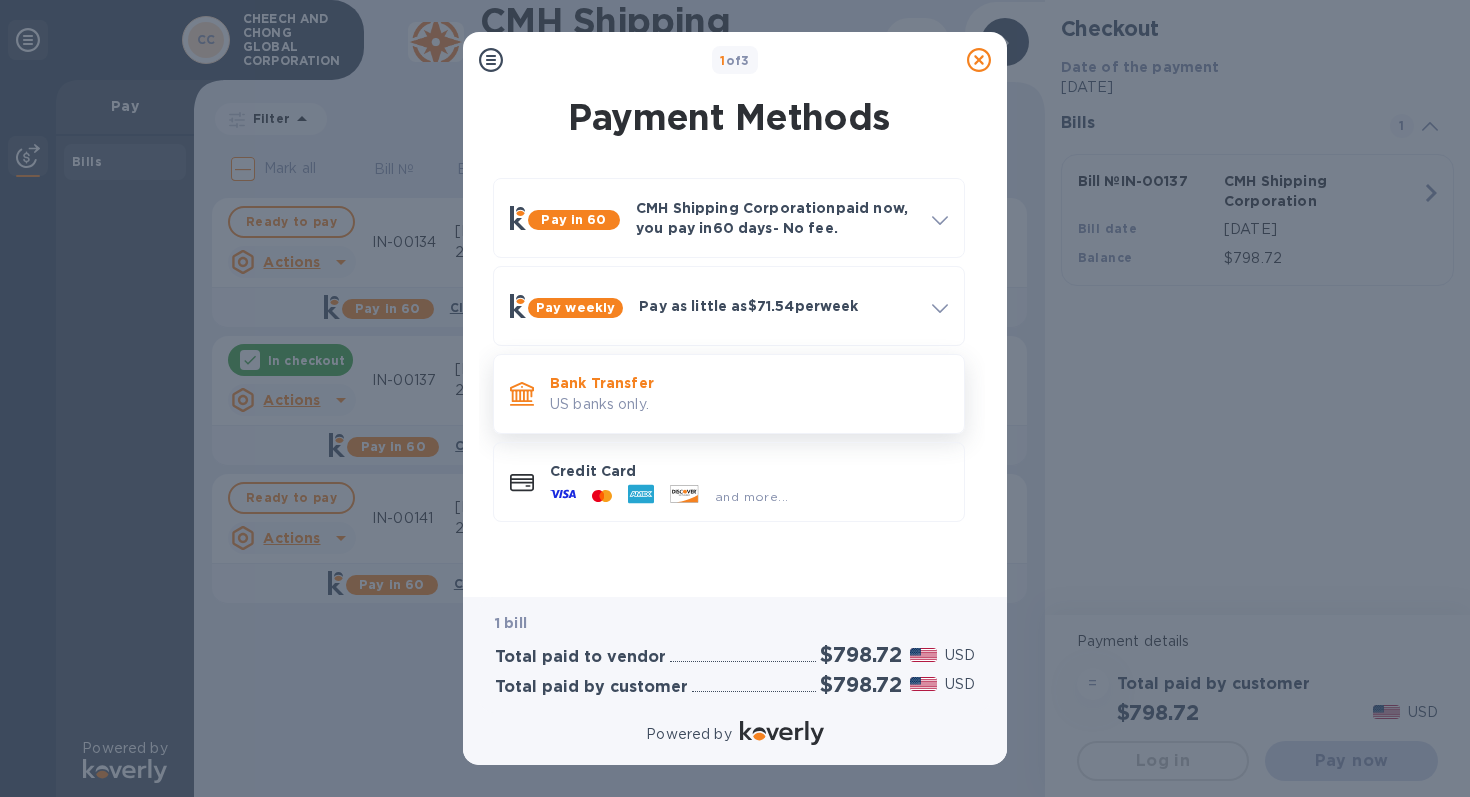 click on "US banks only." at bounding box center (749, 404) 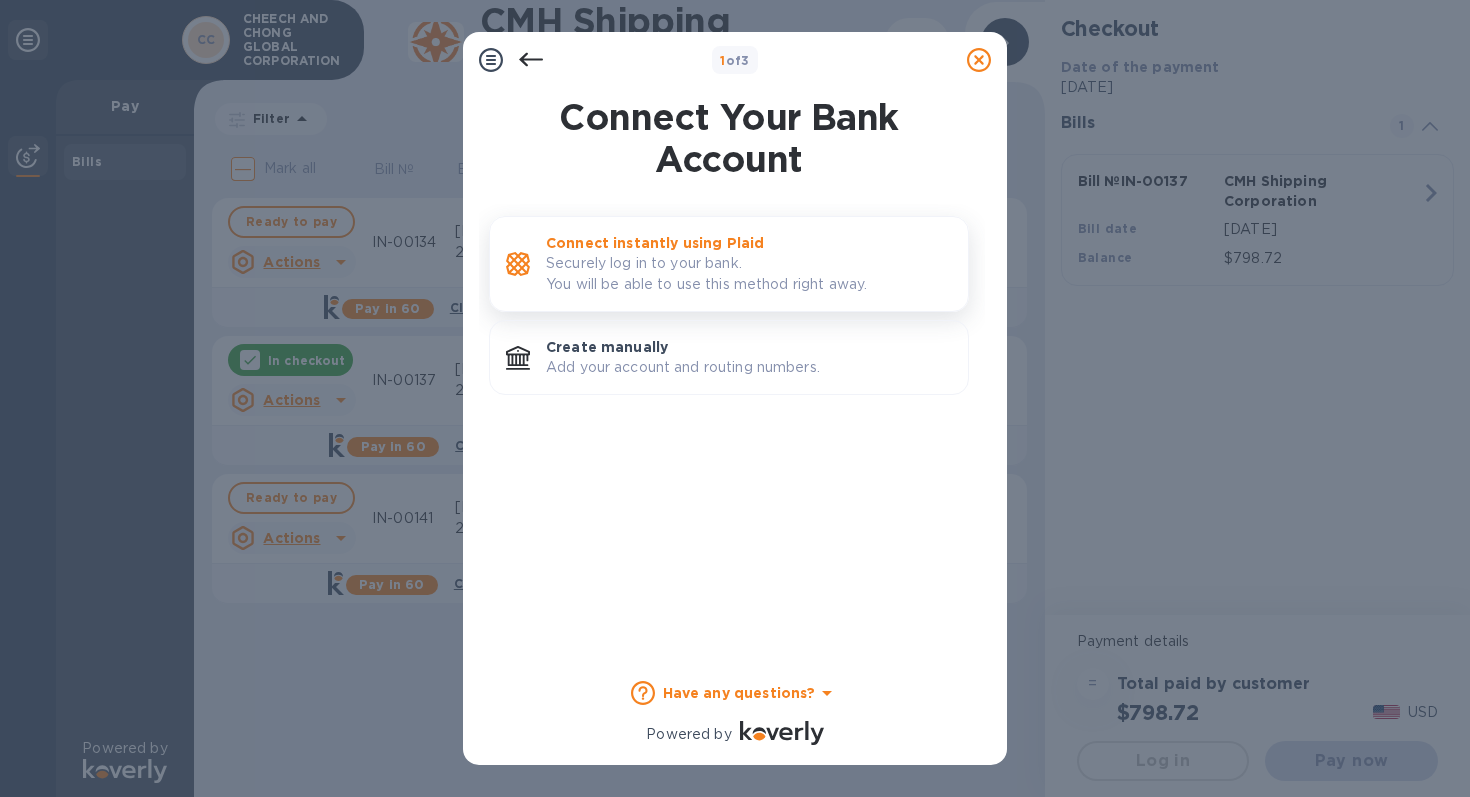 click on "Securely log in to your bank.   You will be able to use this method right away." at bounding box center (749, 274) 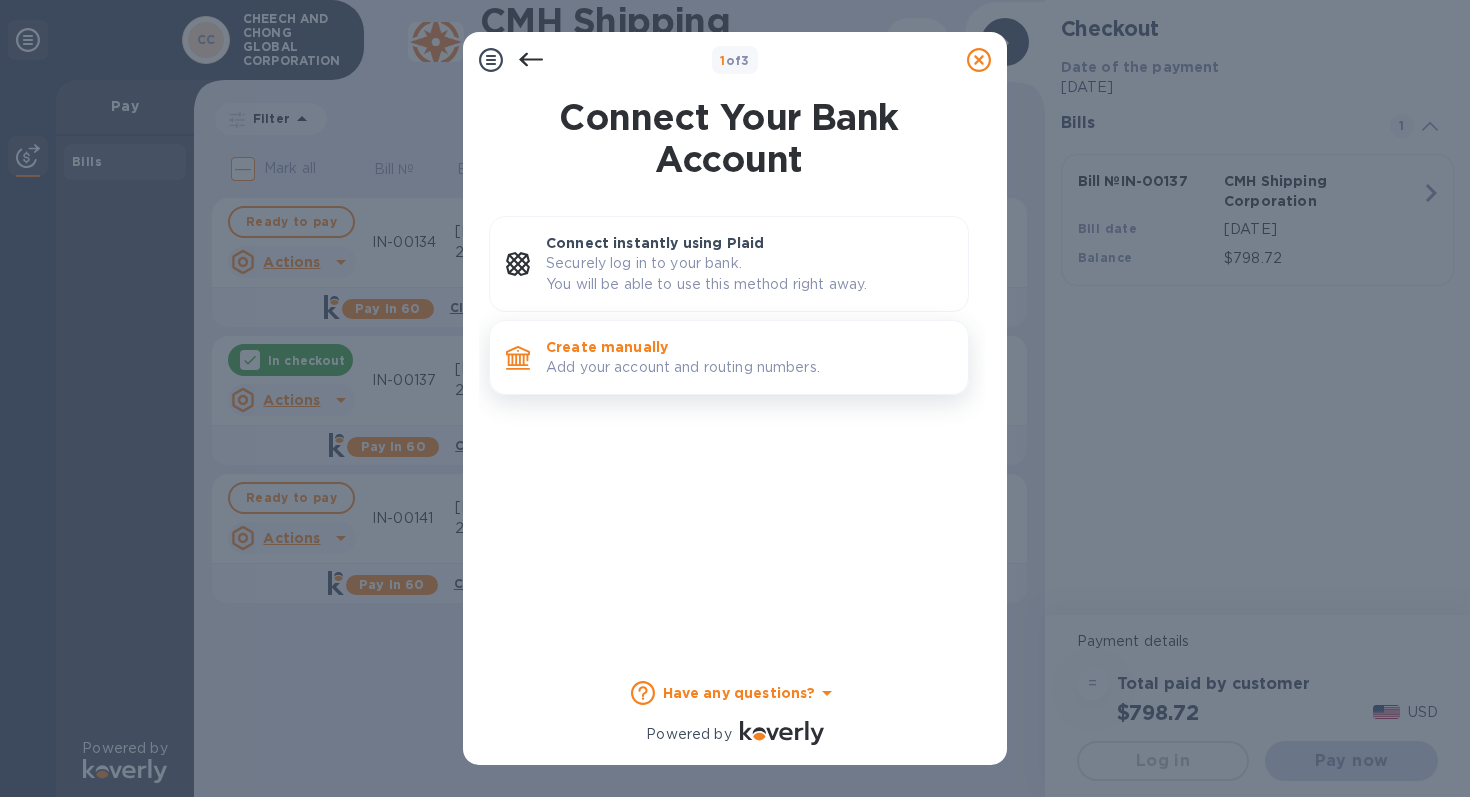click on "Create manually Add your account and routing numbers." at bounding box center [749, 357] 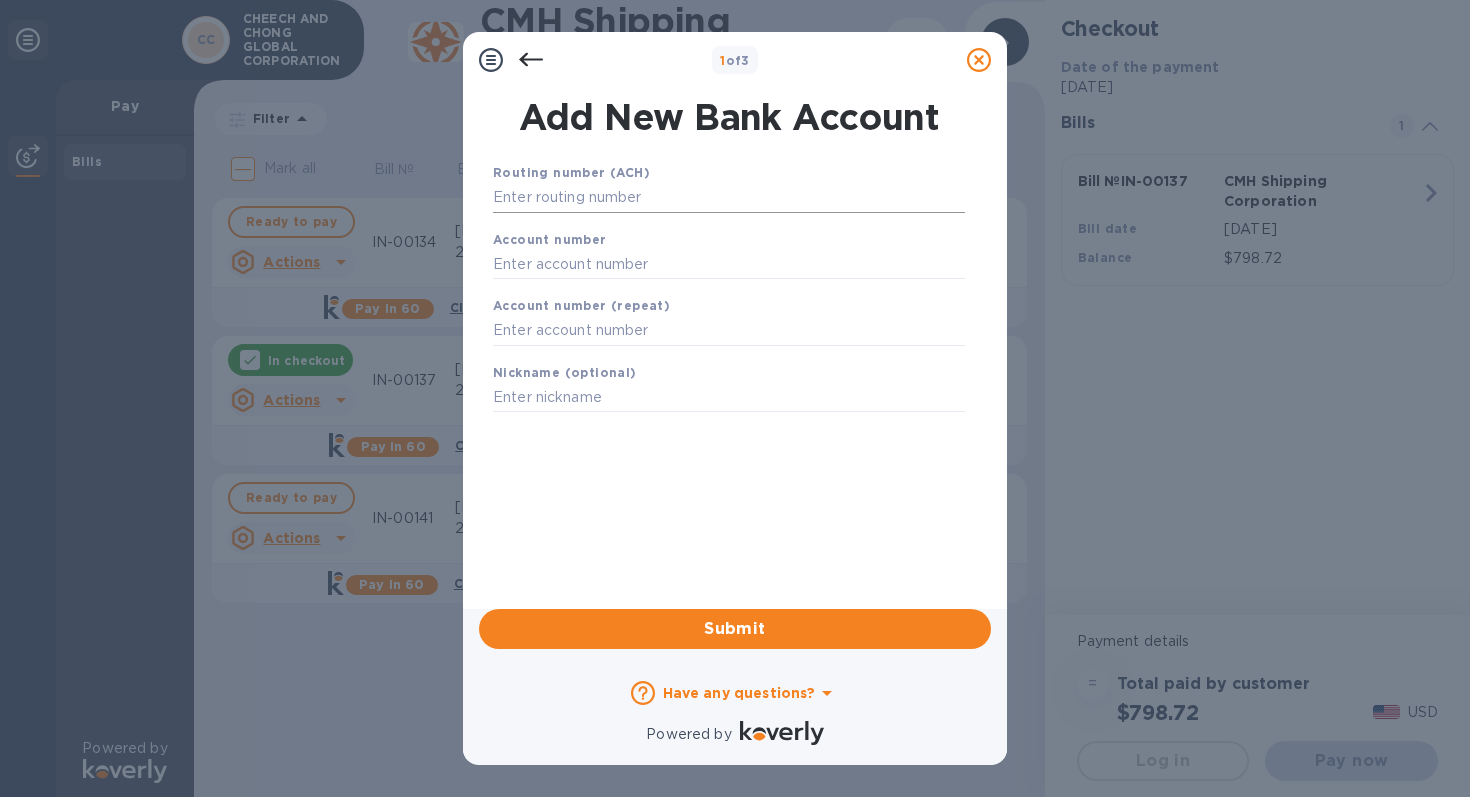 click at bounding box center (729, 198) 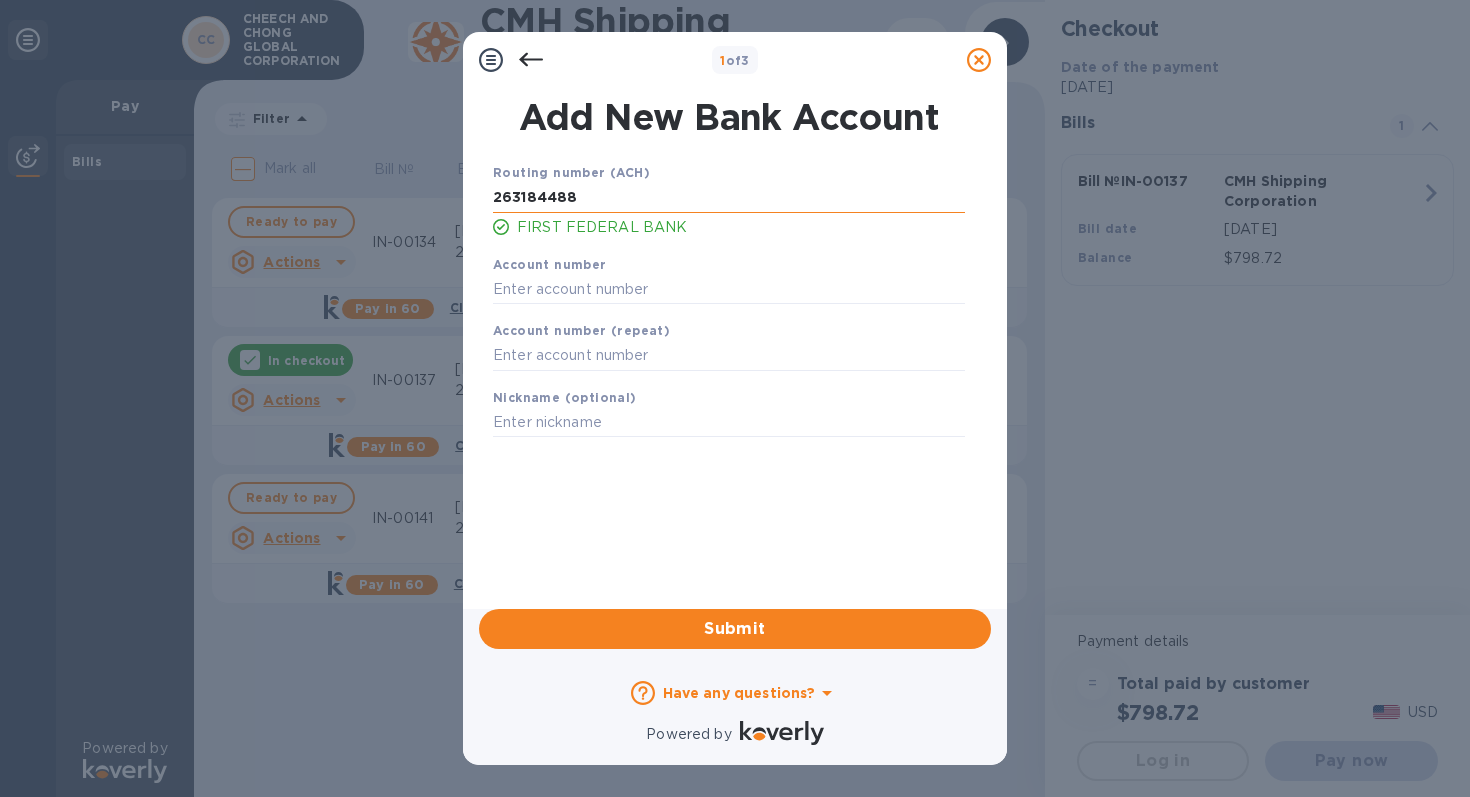type on "263184488" 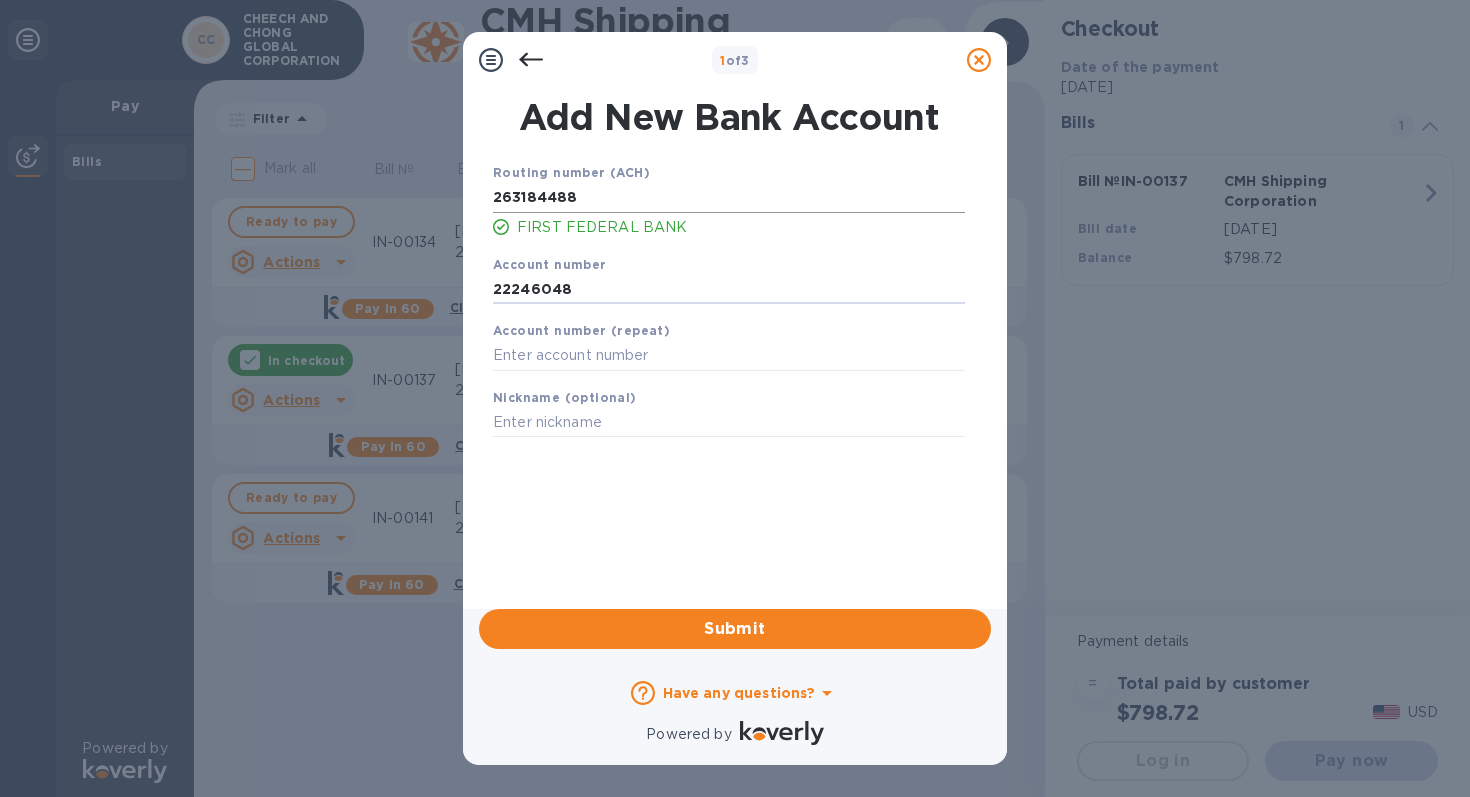 type on "22246048" 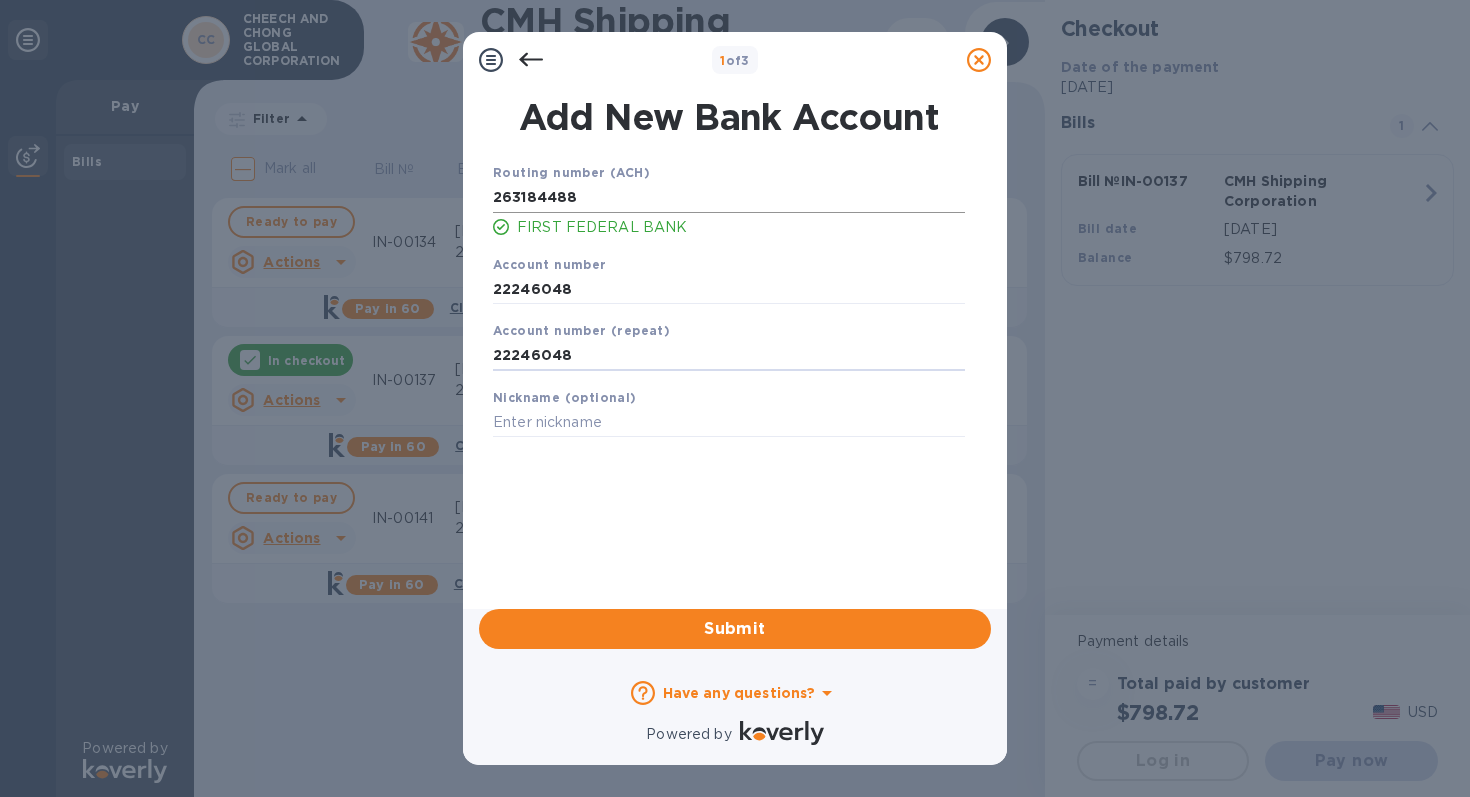 type on "22246048" 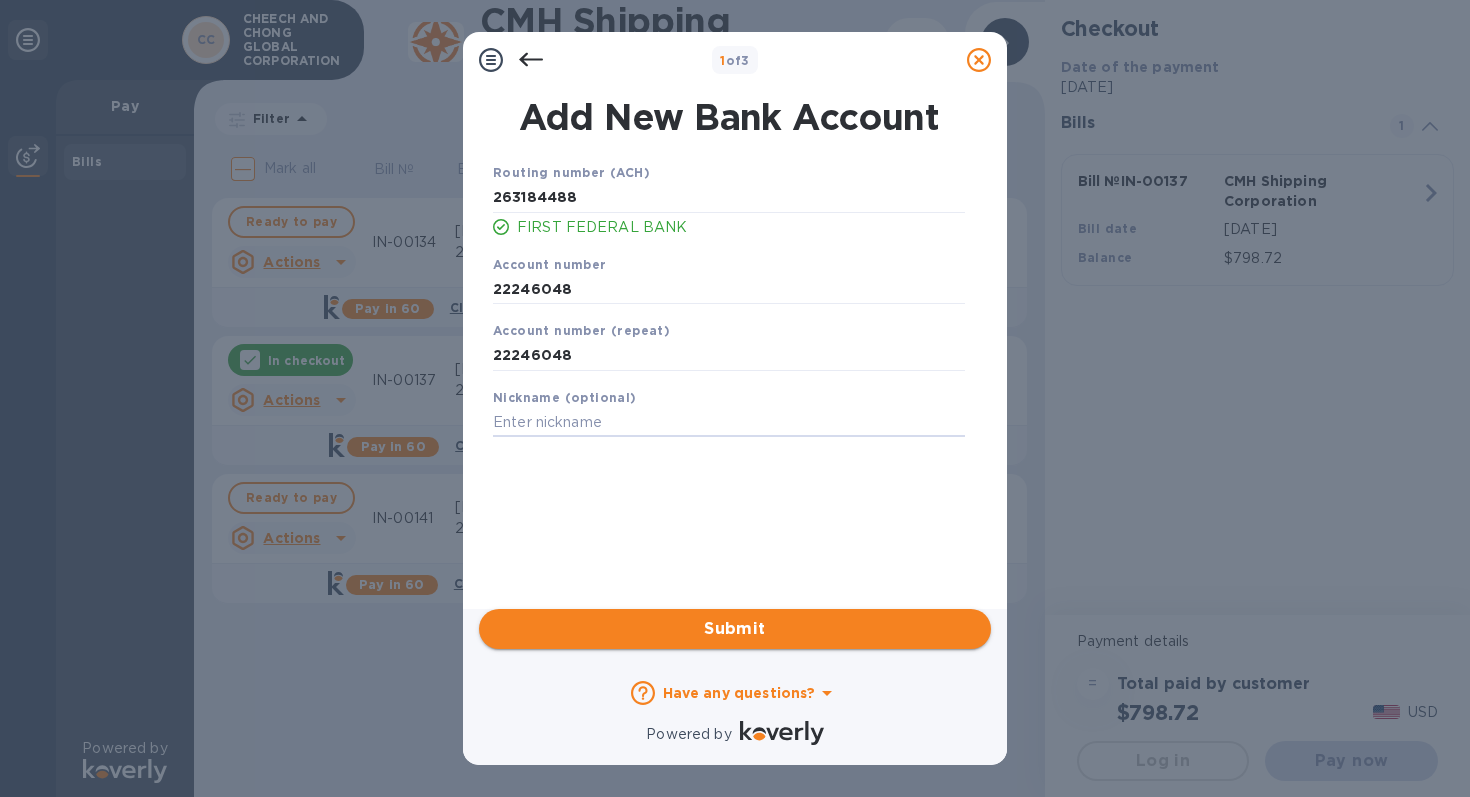 click on "Submit" at bounding box center (735, 629) 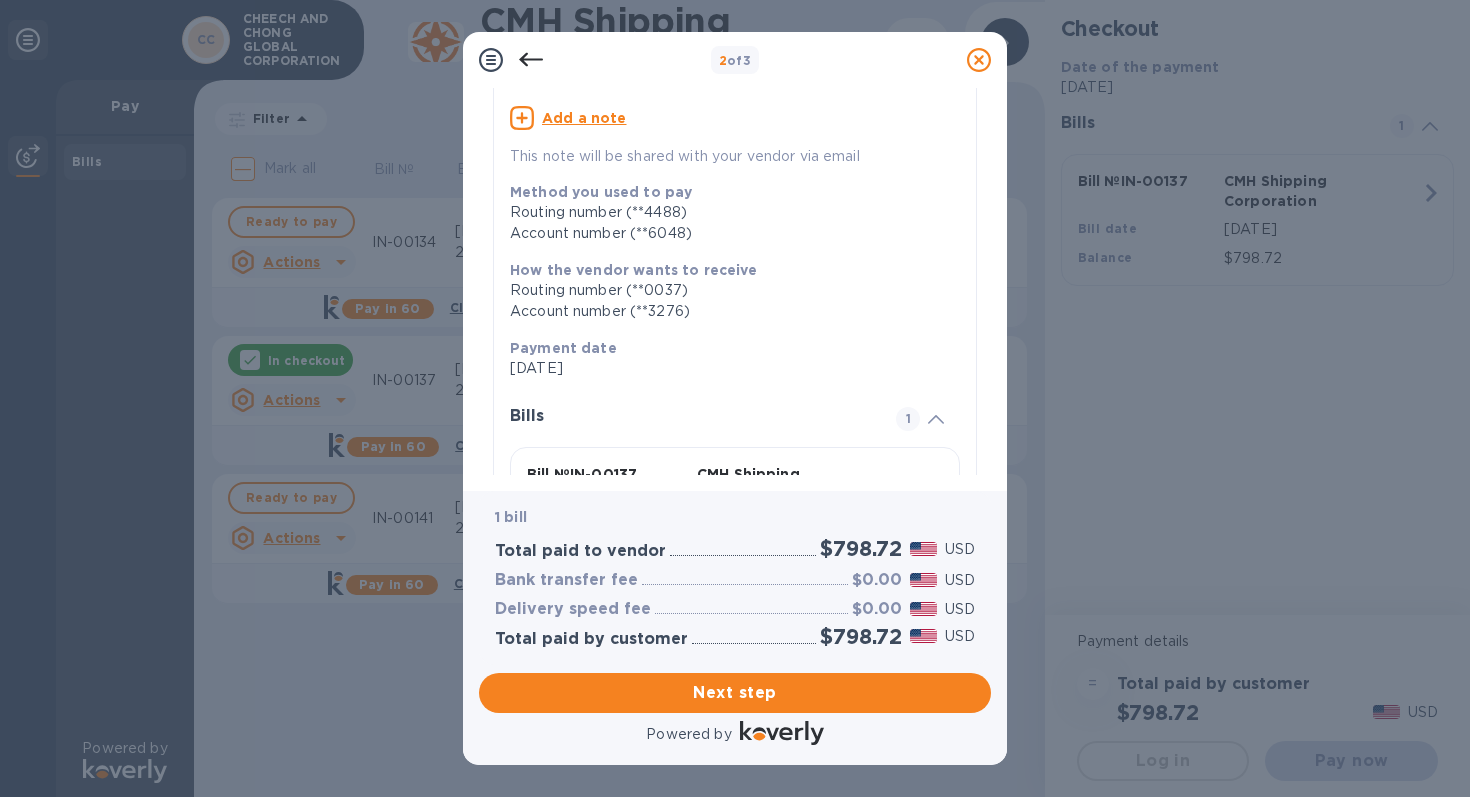 scroll, scrollTop: 318, scrollLeft: 0, axis: vertical 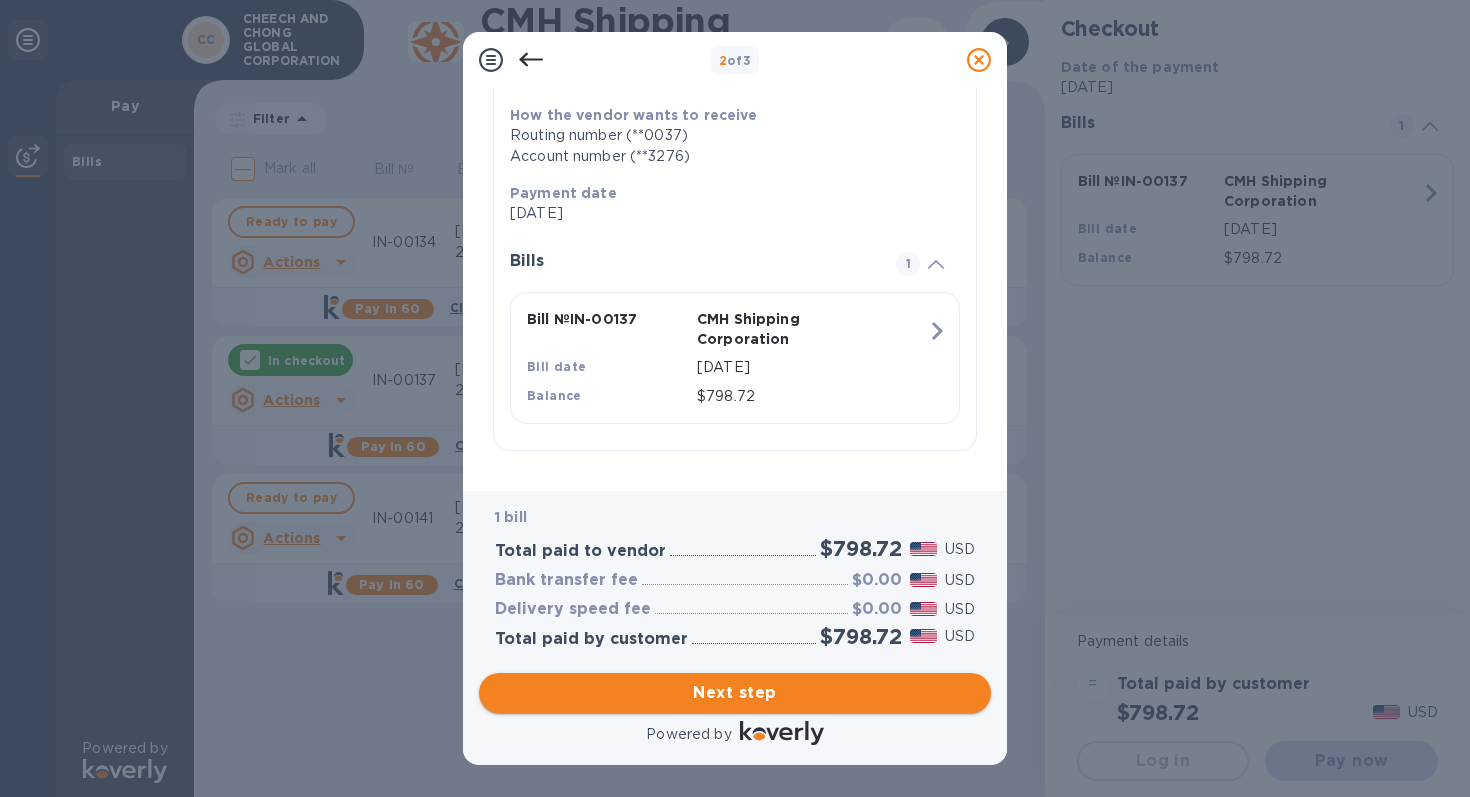 click on "Next step" at bounding box center [735, 693] 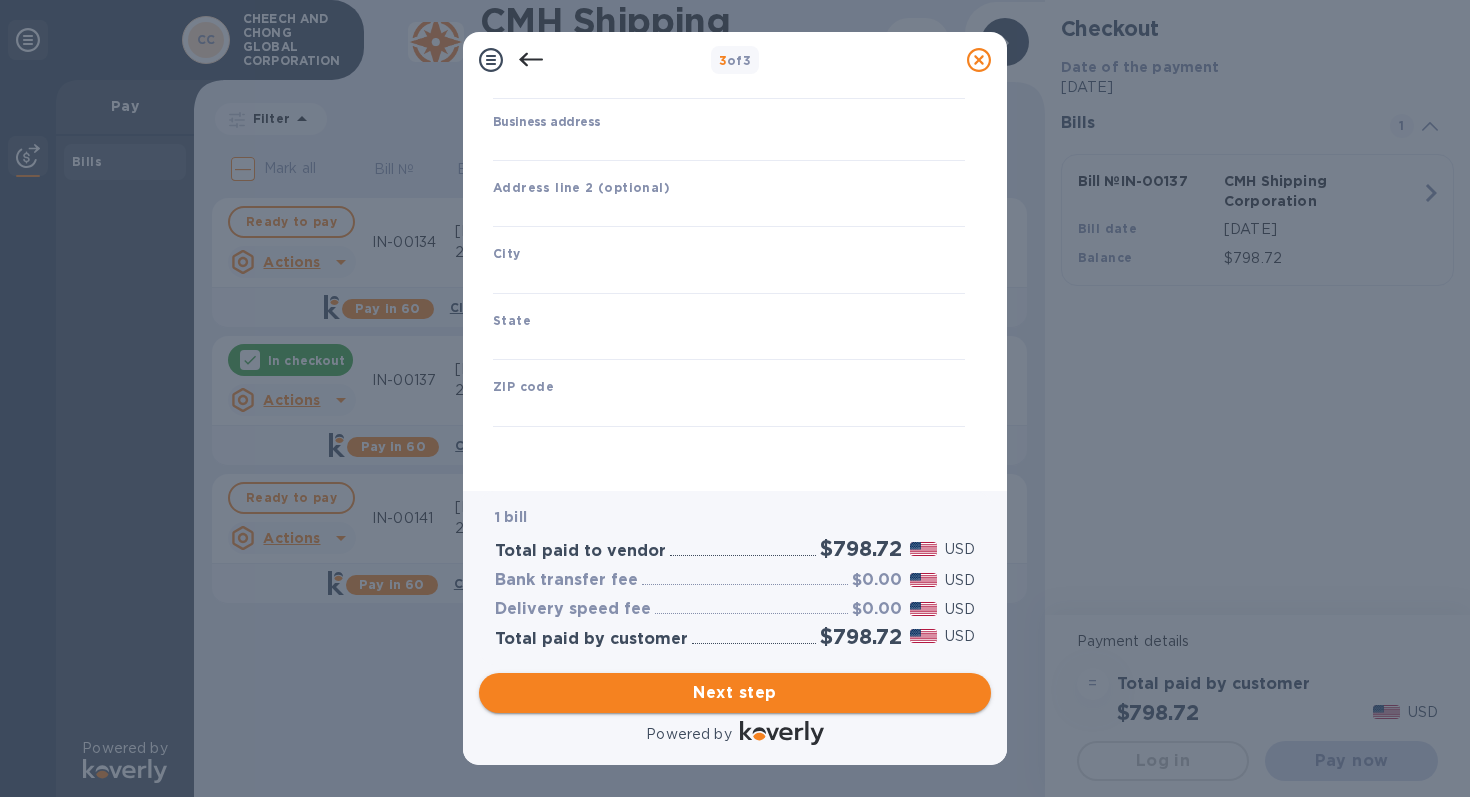 type on "[GEOGRAPHIC_DATA]" 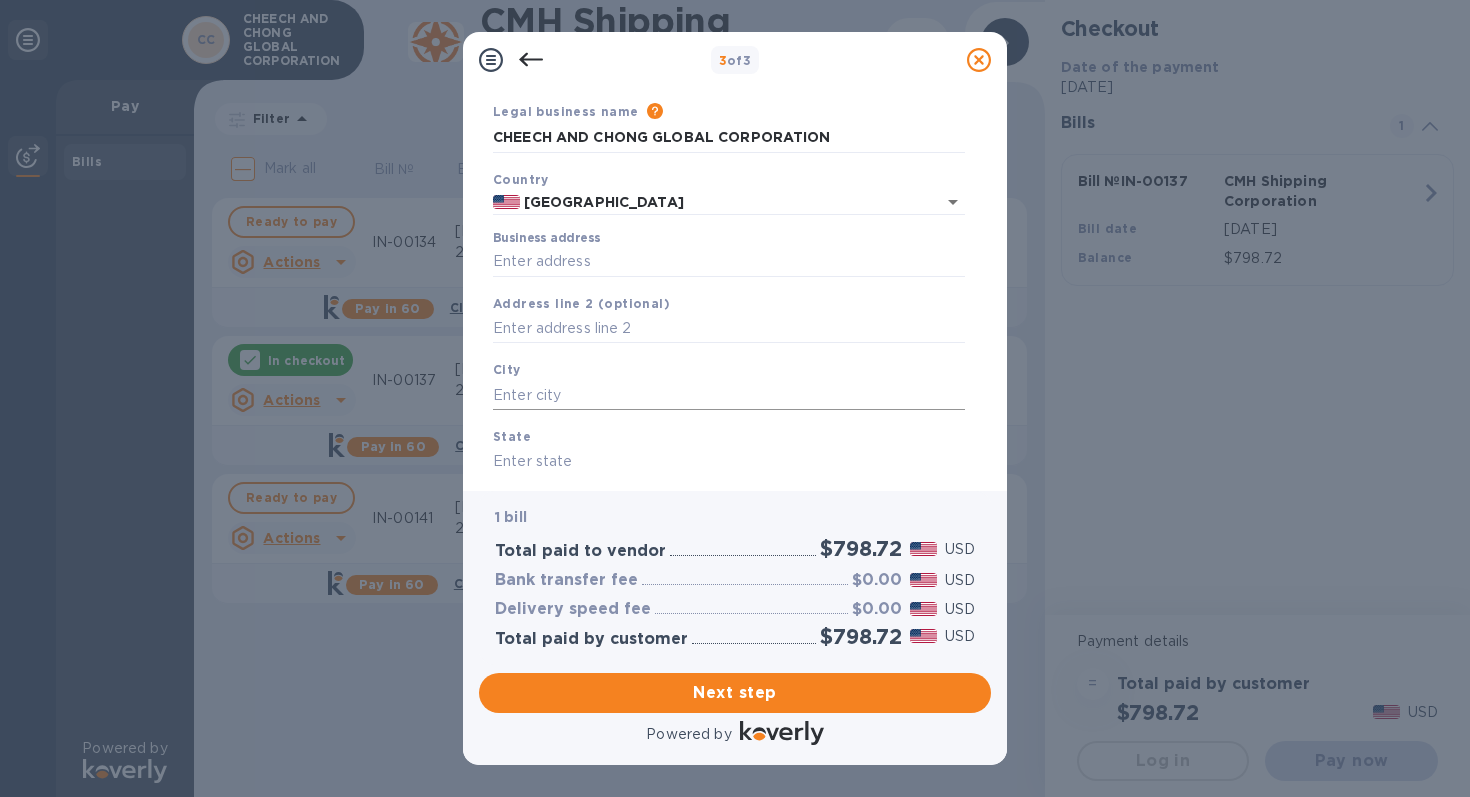 scroll, scrollTop: 0, scrollLeft: 0, axis: both 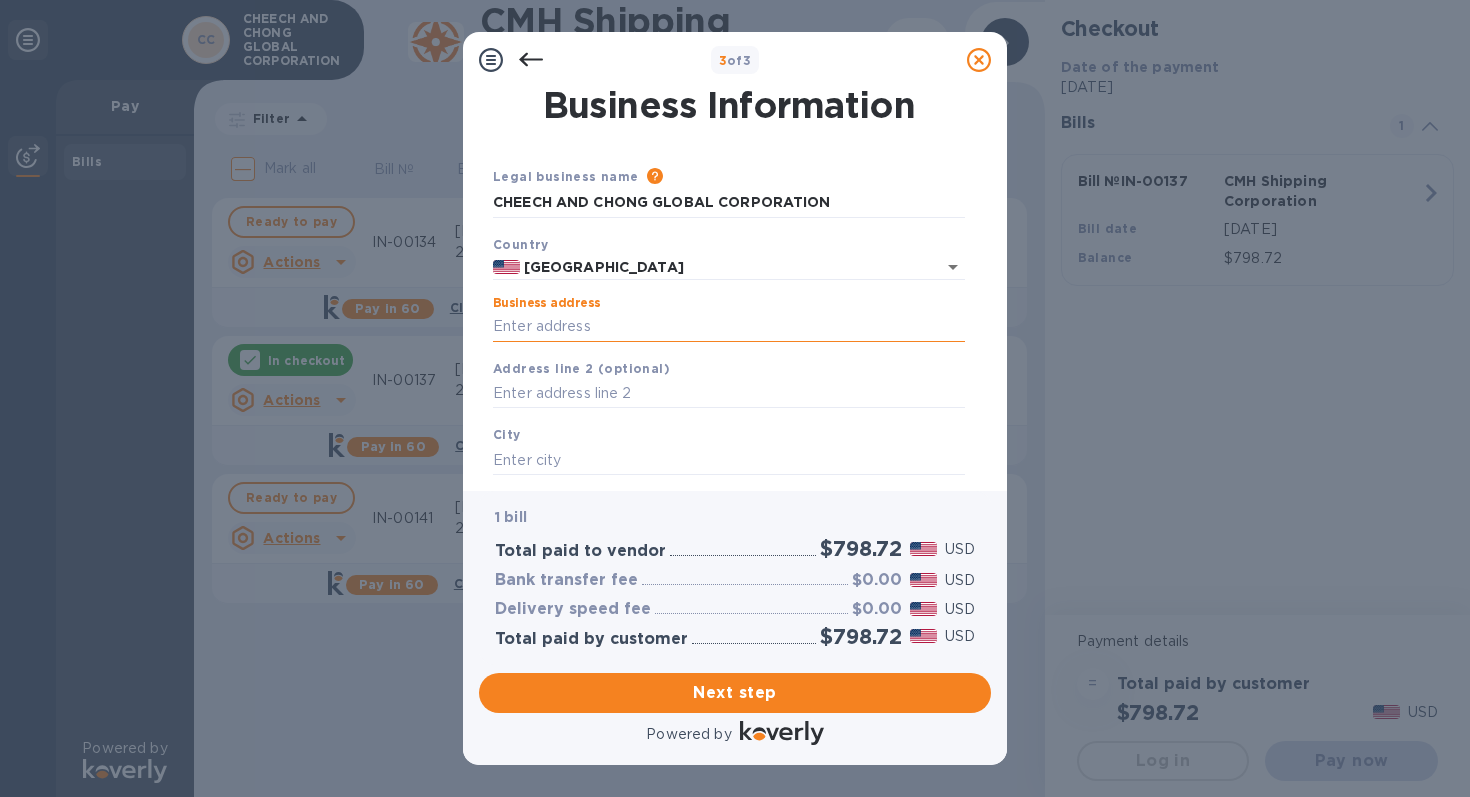 click on "Business address" at bounding box center (729, 327) 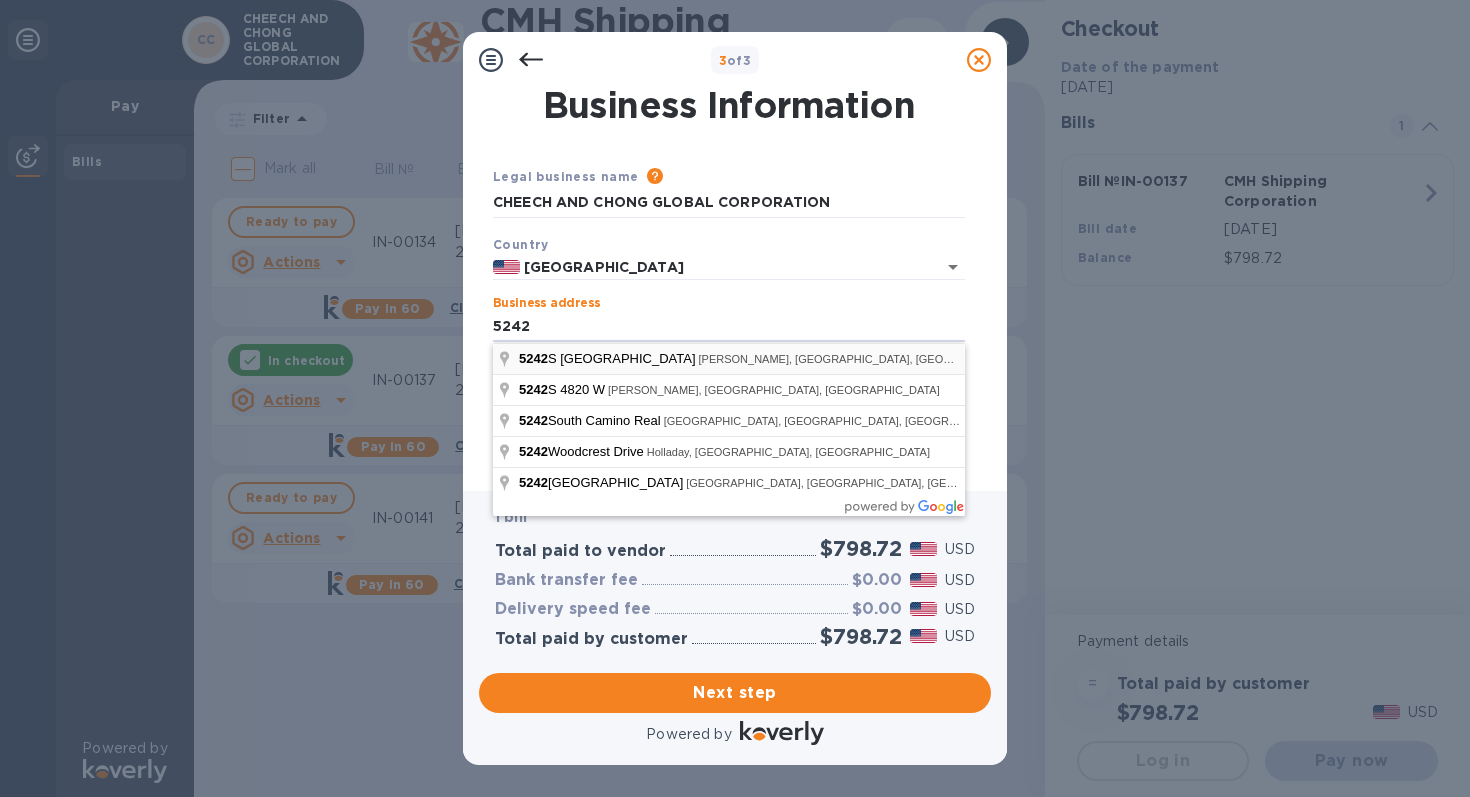 type on "[STREET_ADDRESS]" 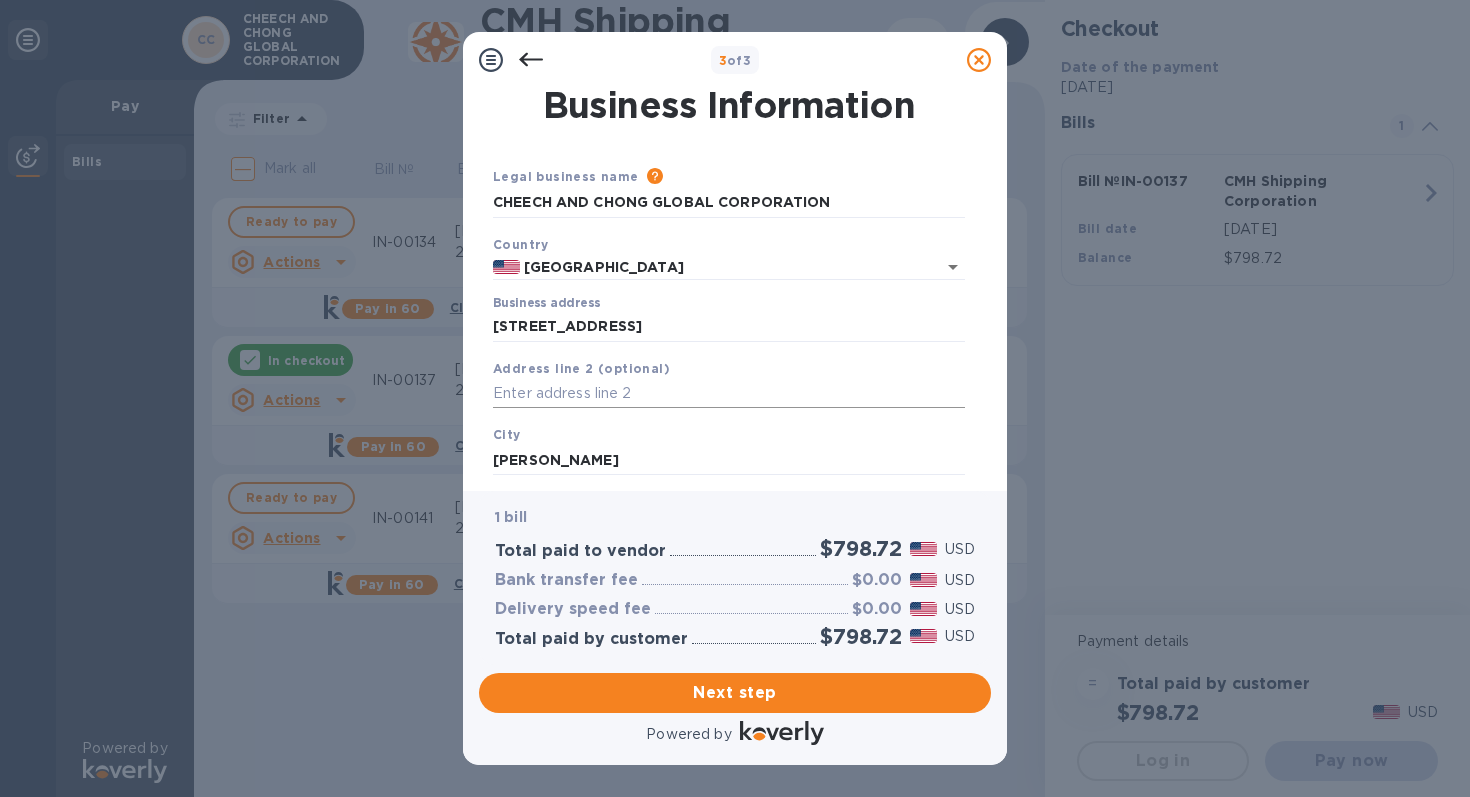 click at bounding box center [729, 394] 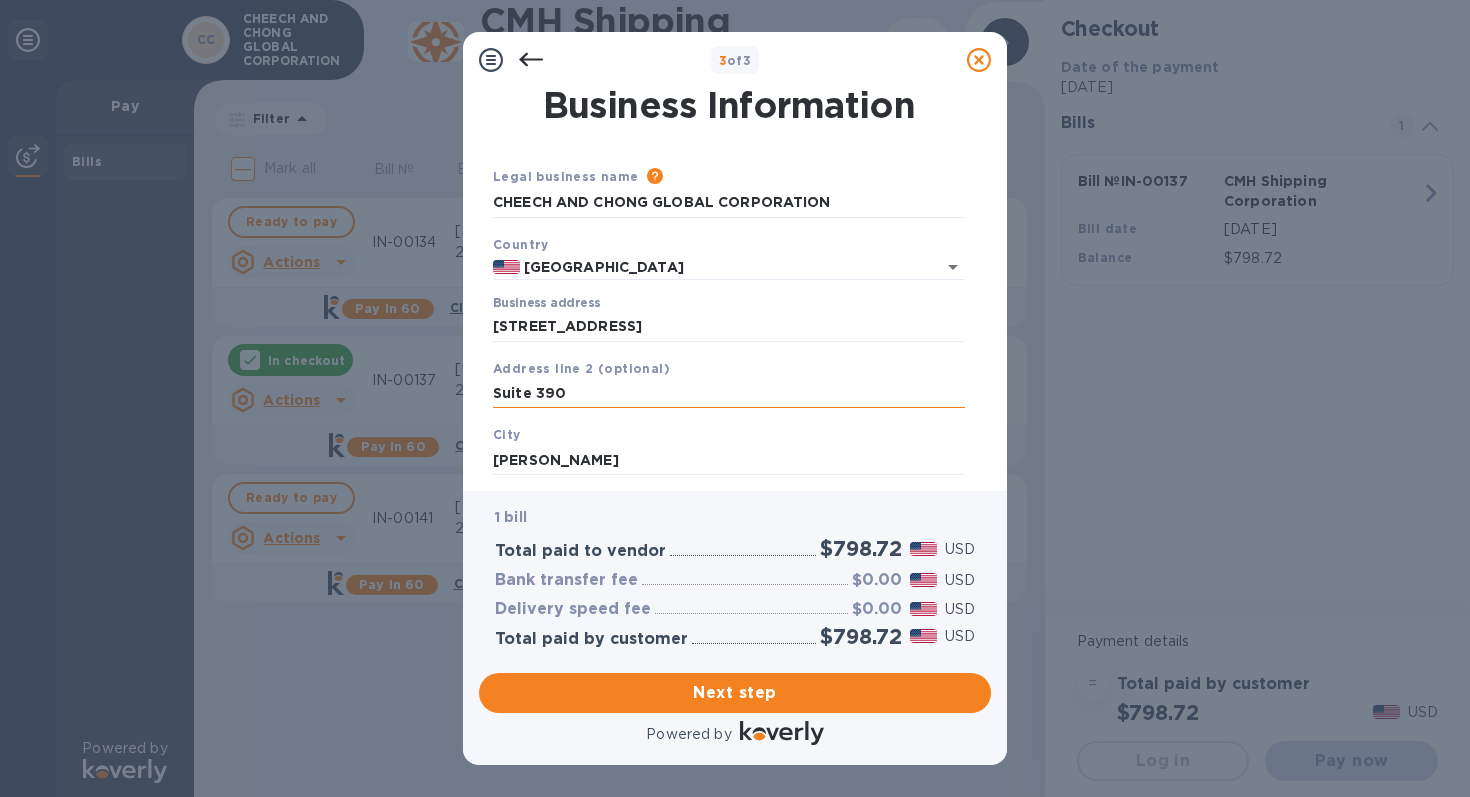 type on "Suite 390" 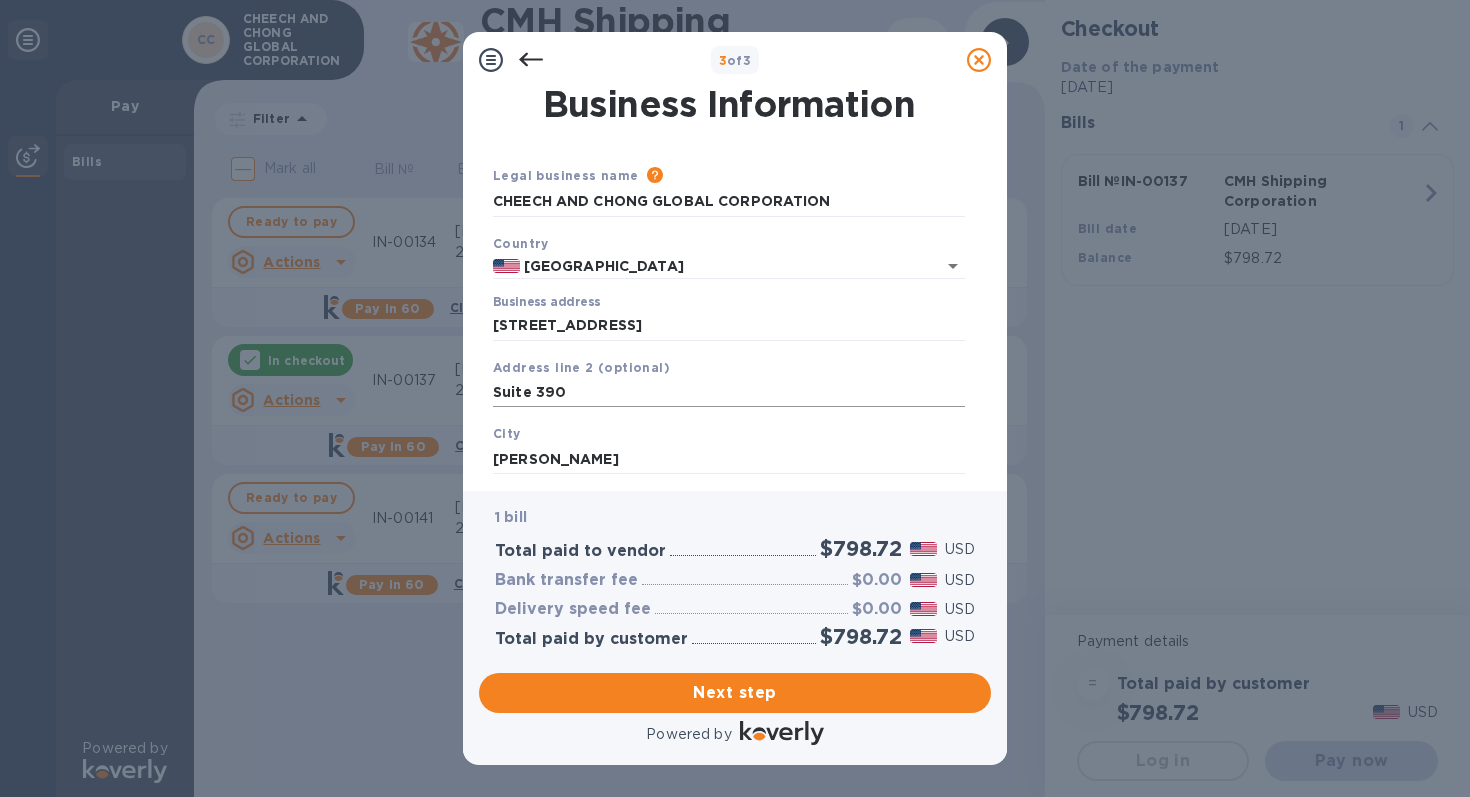 scroll, scrollTop: 183, scrollLeft: 0, axis: vertical 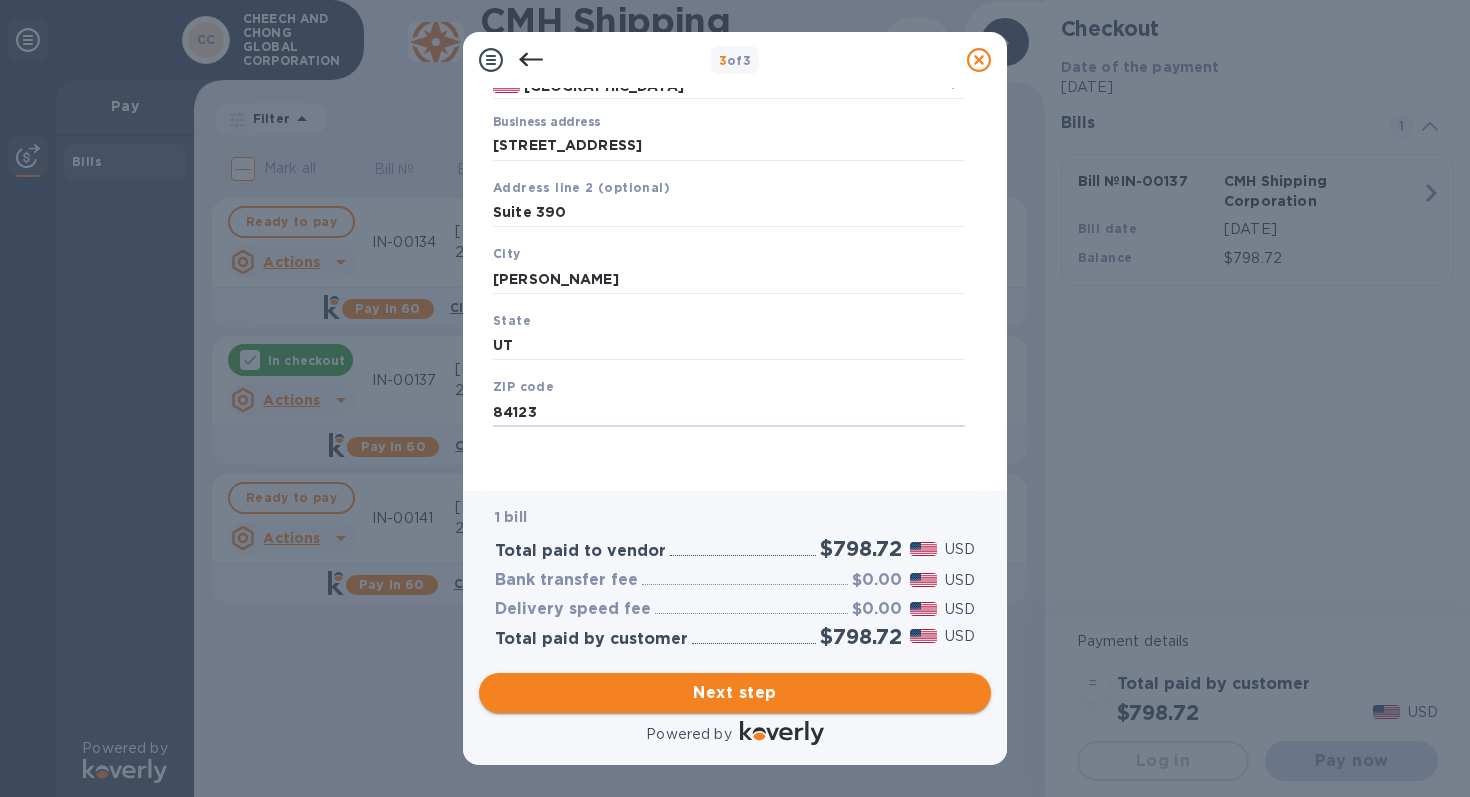click on "Next step" at bounding box center [735, 693] 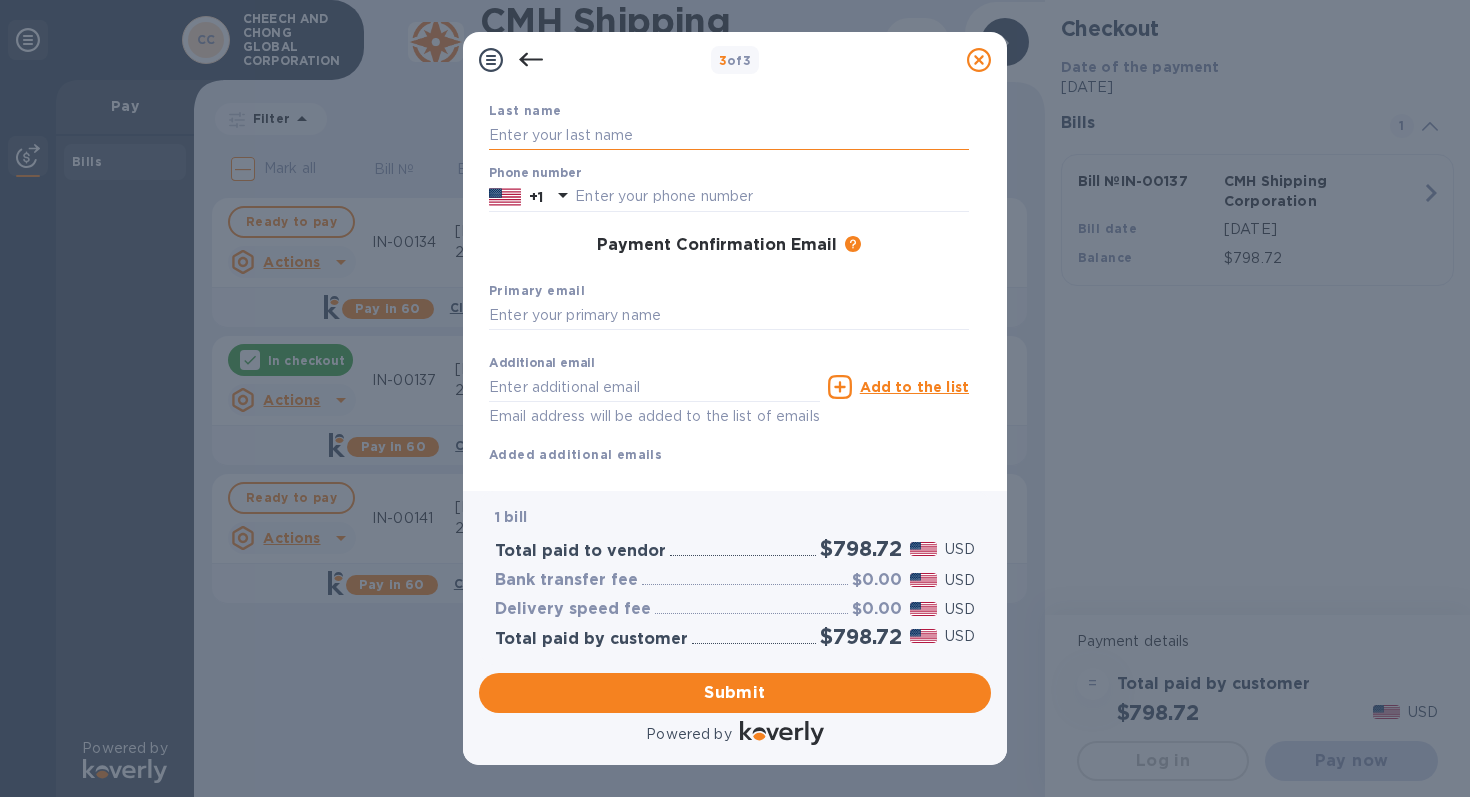 click at bounding box center [729, 135] 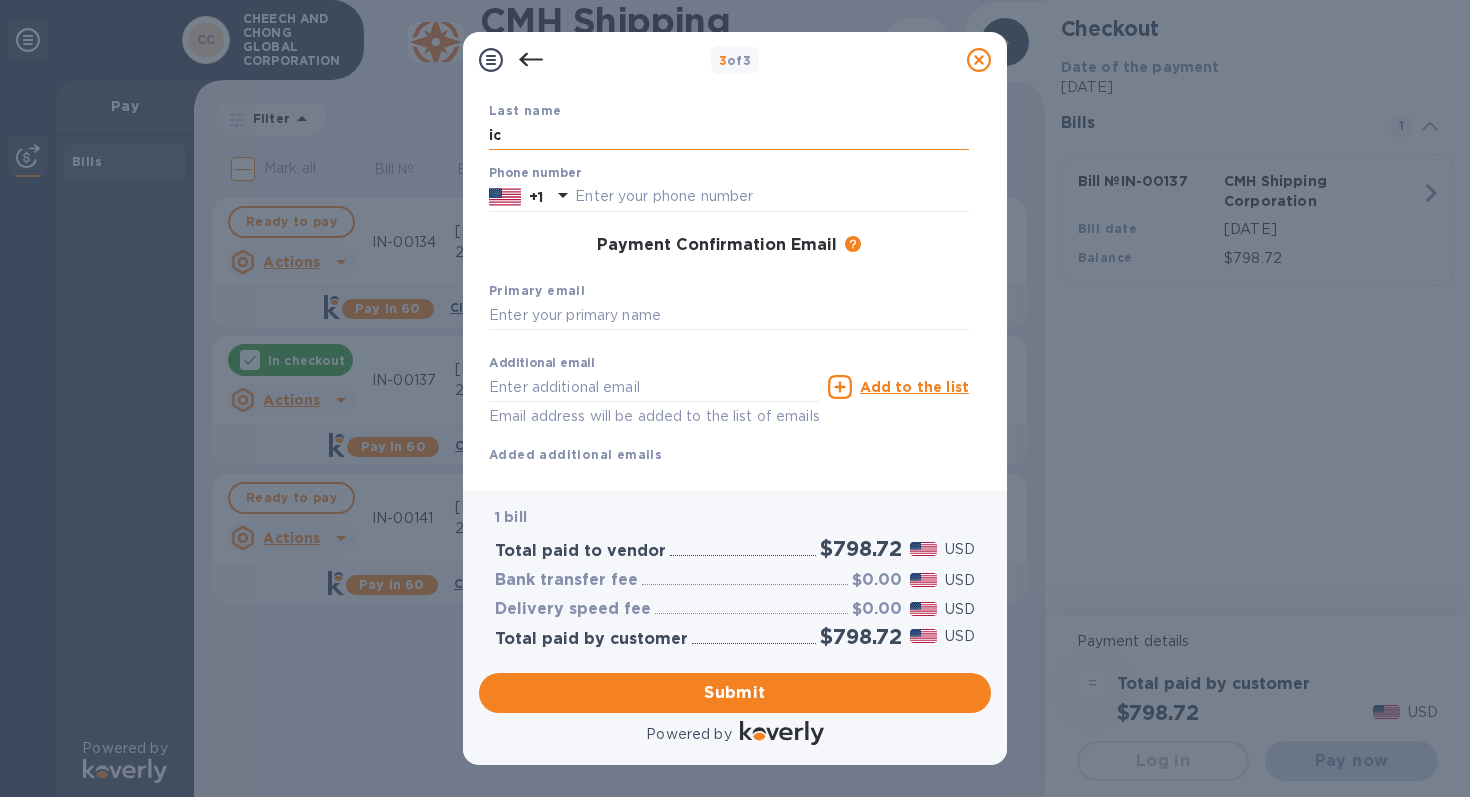 type on "i" 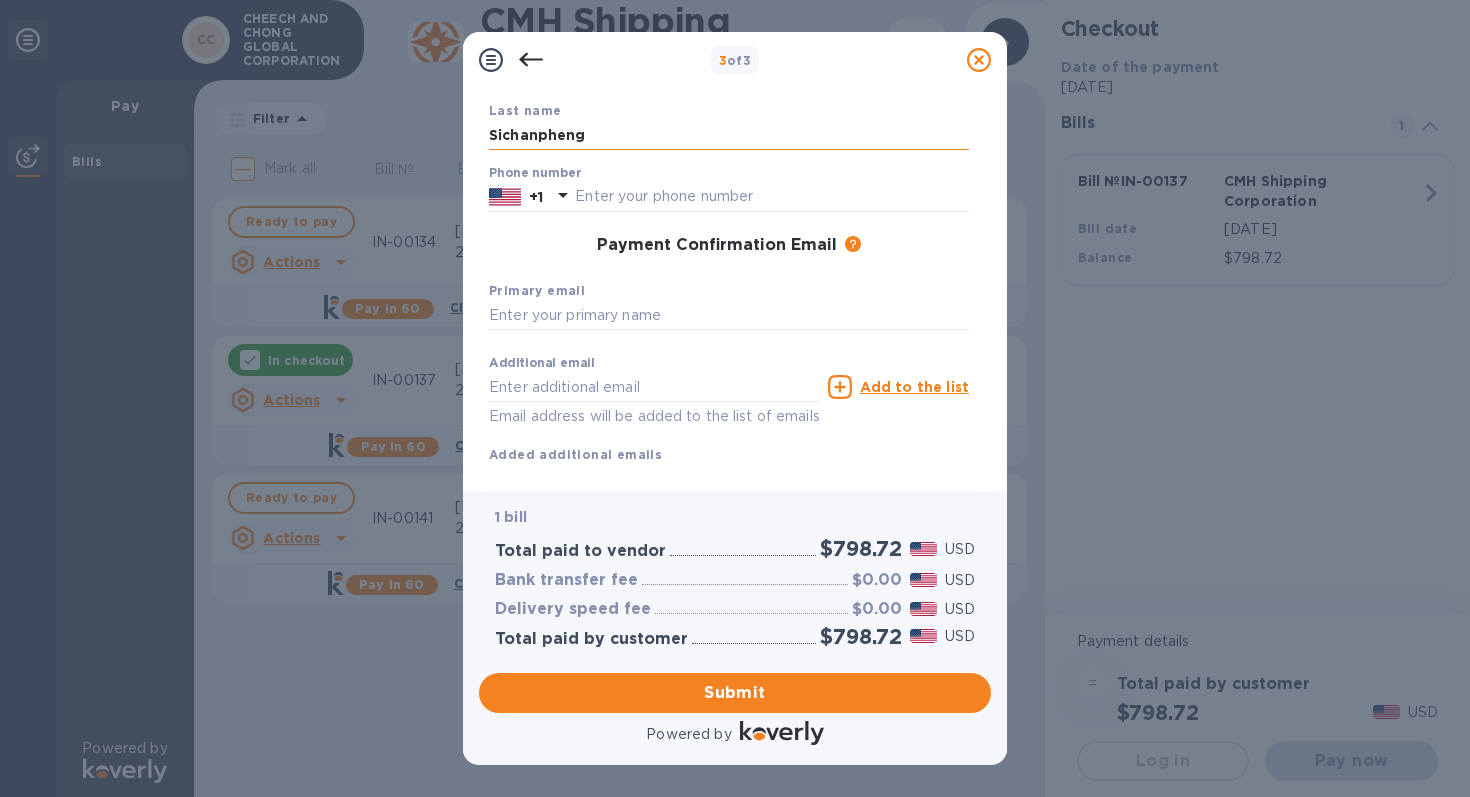 type on "Sichanpheng" 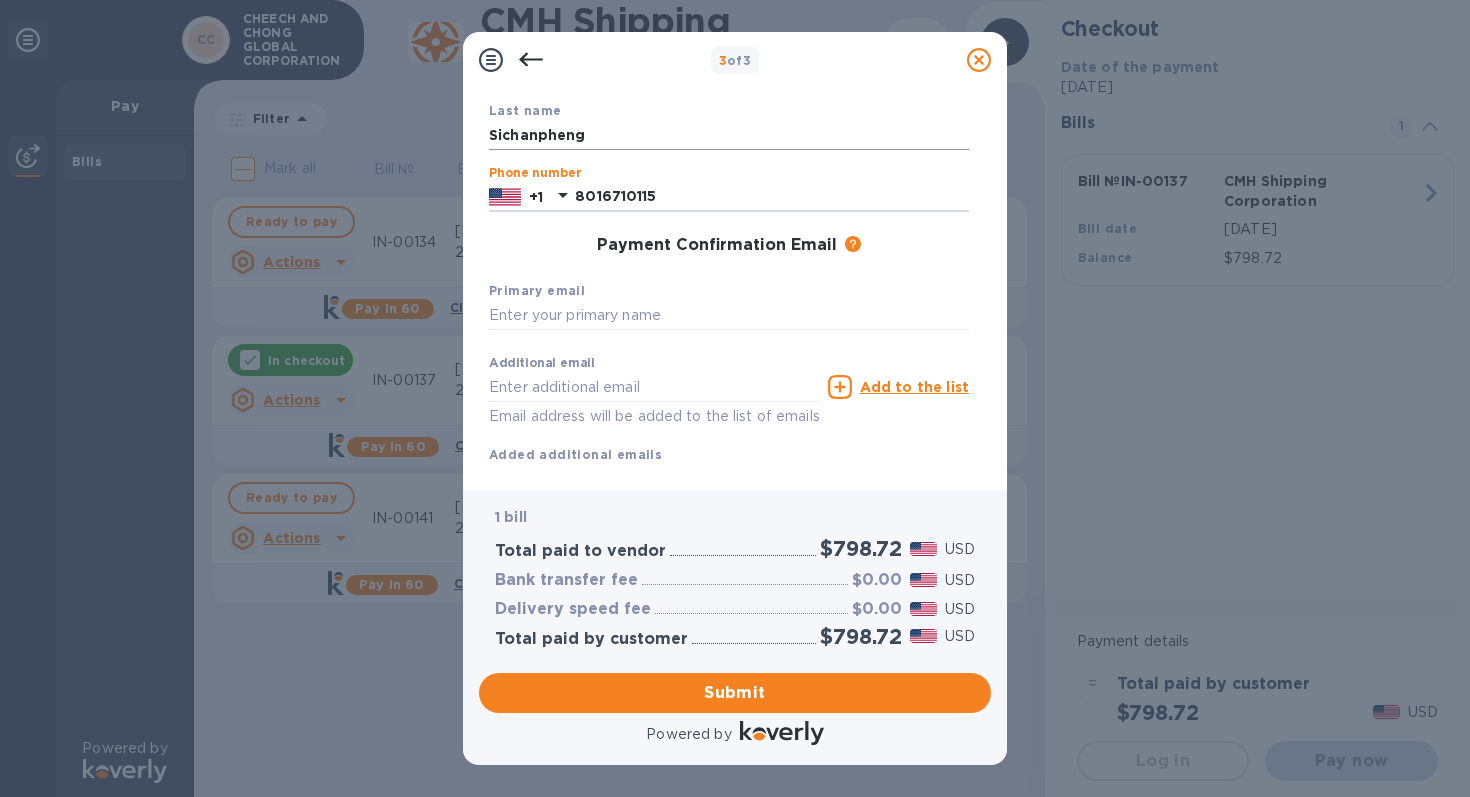 type on "8016710115" 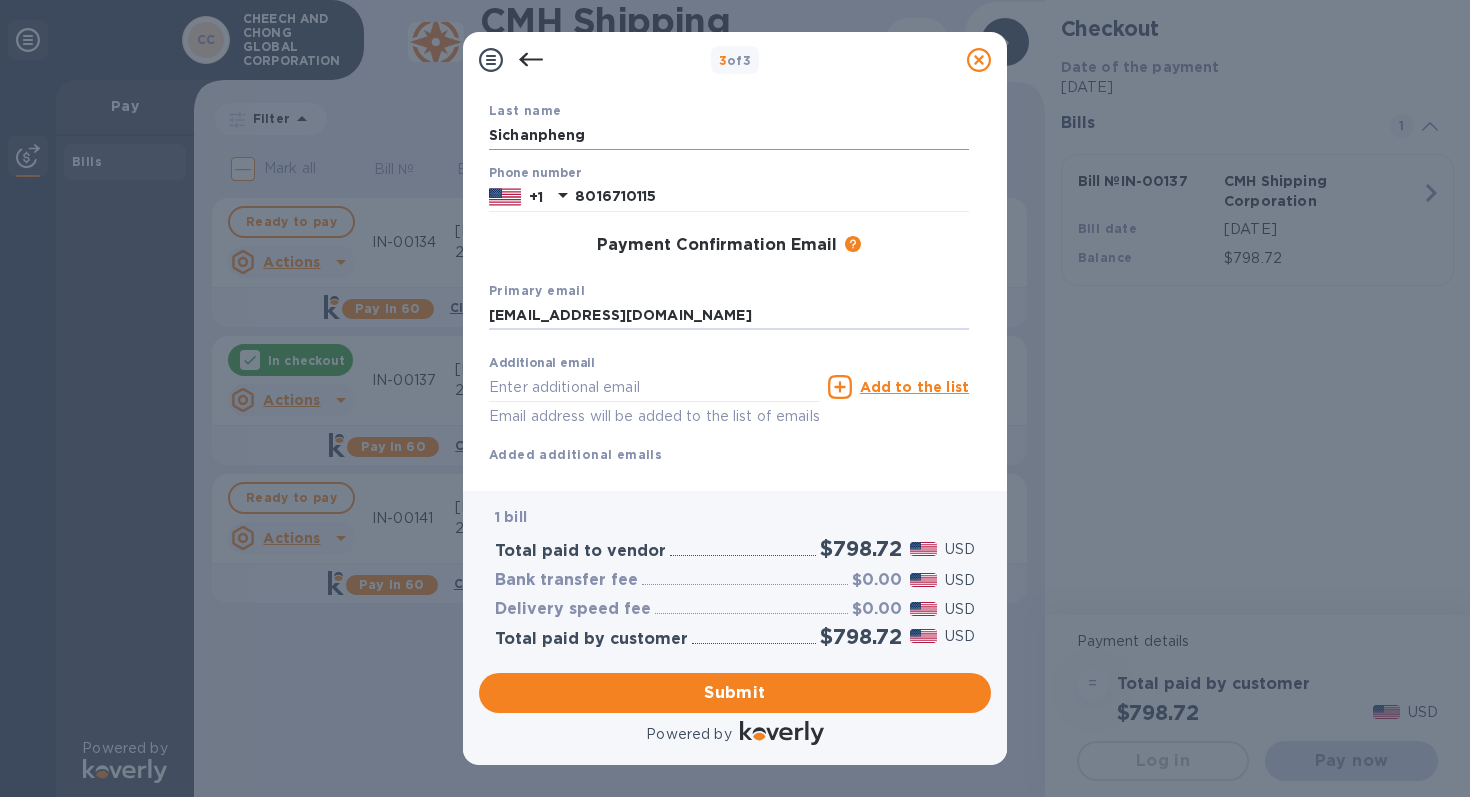 type on "[EMAIL_ADDRESS][DOMAIN_NAME]" 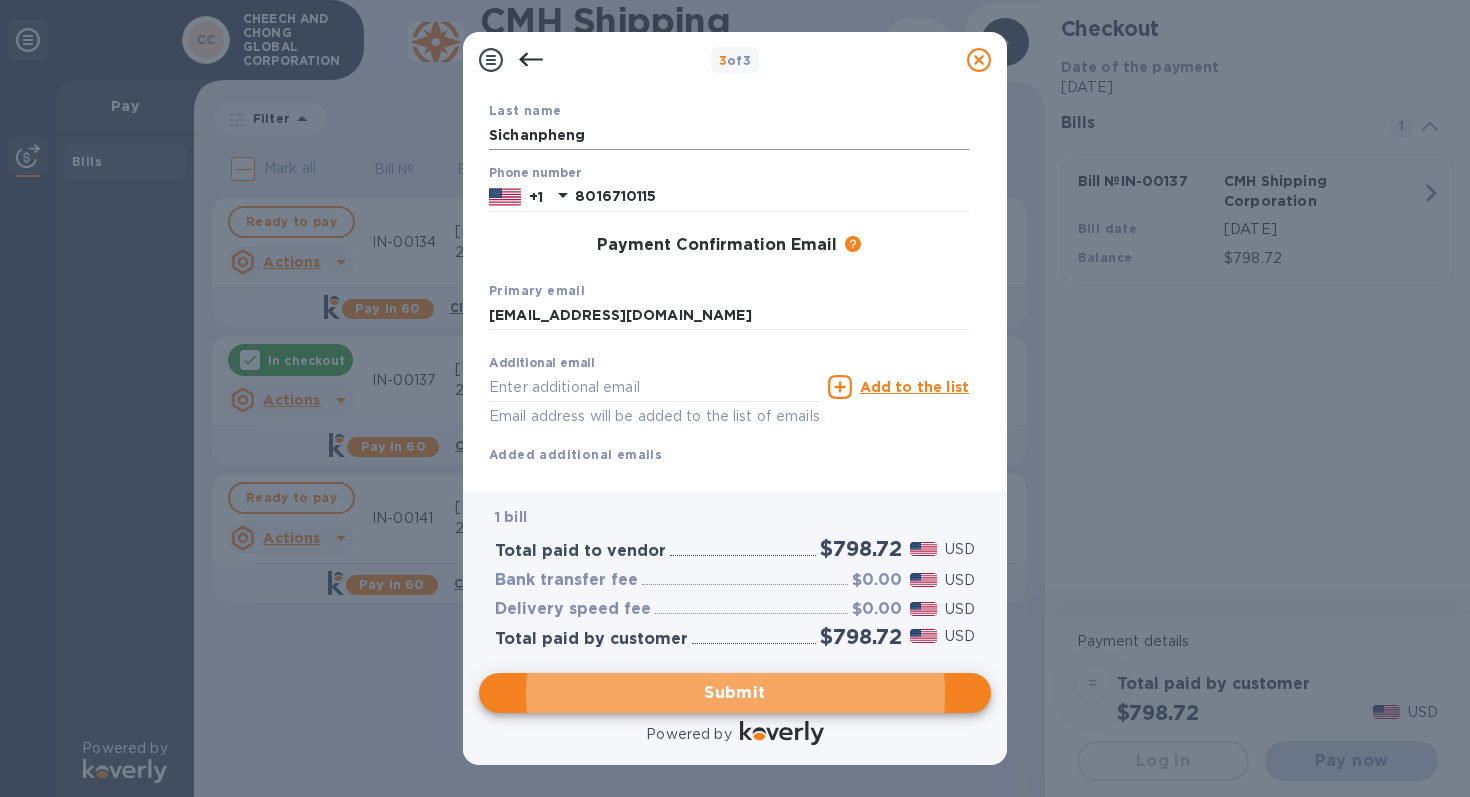 type 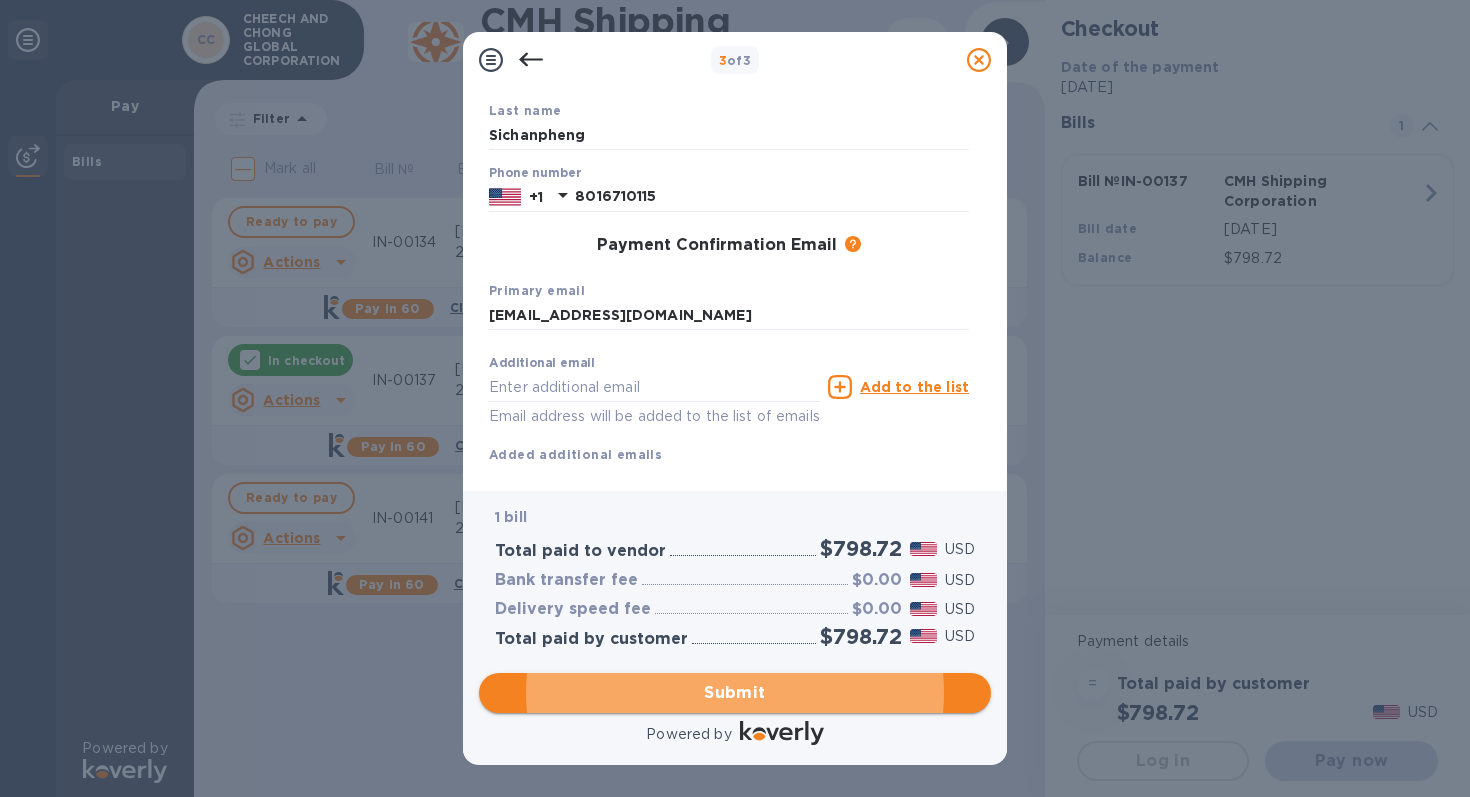 click on "Submit" at bounding box center [735, 693] 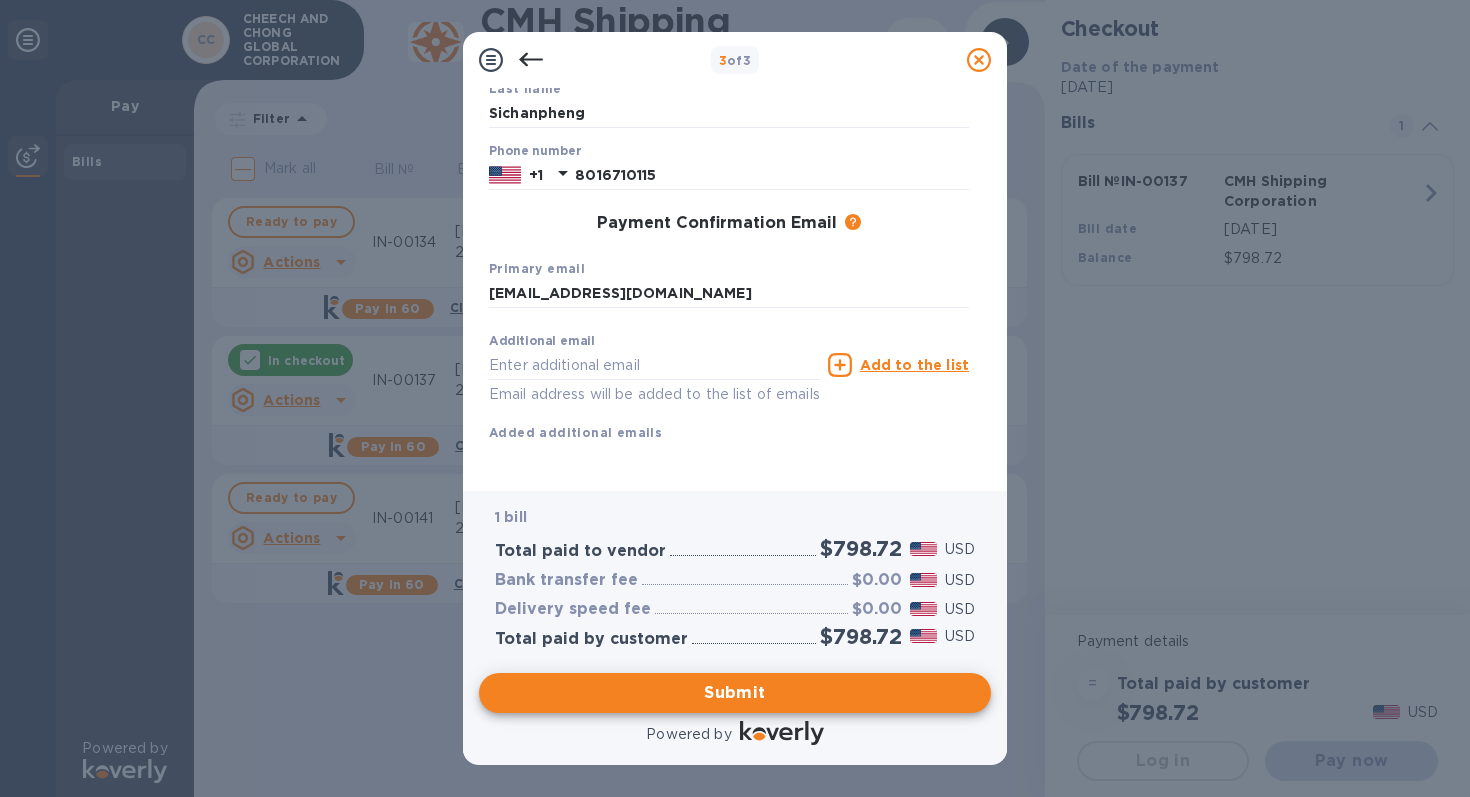 scroll, scrollTop: 256, scrollLeft: 0, axis: vertical 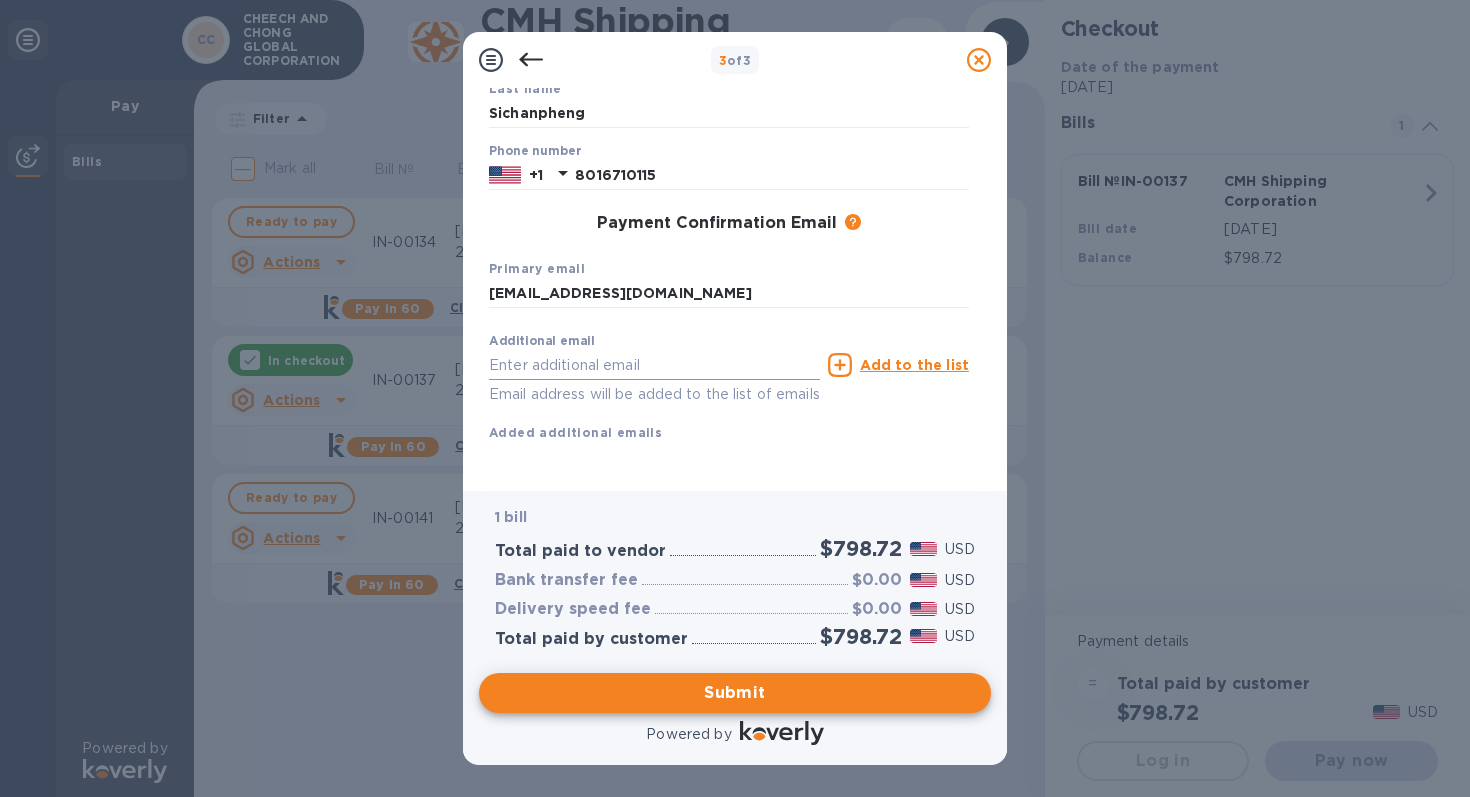 click at bounding box center [654, 365] 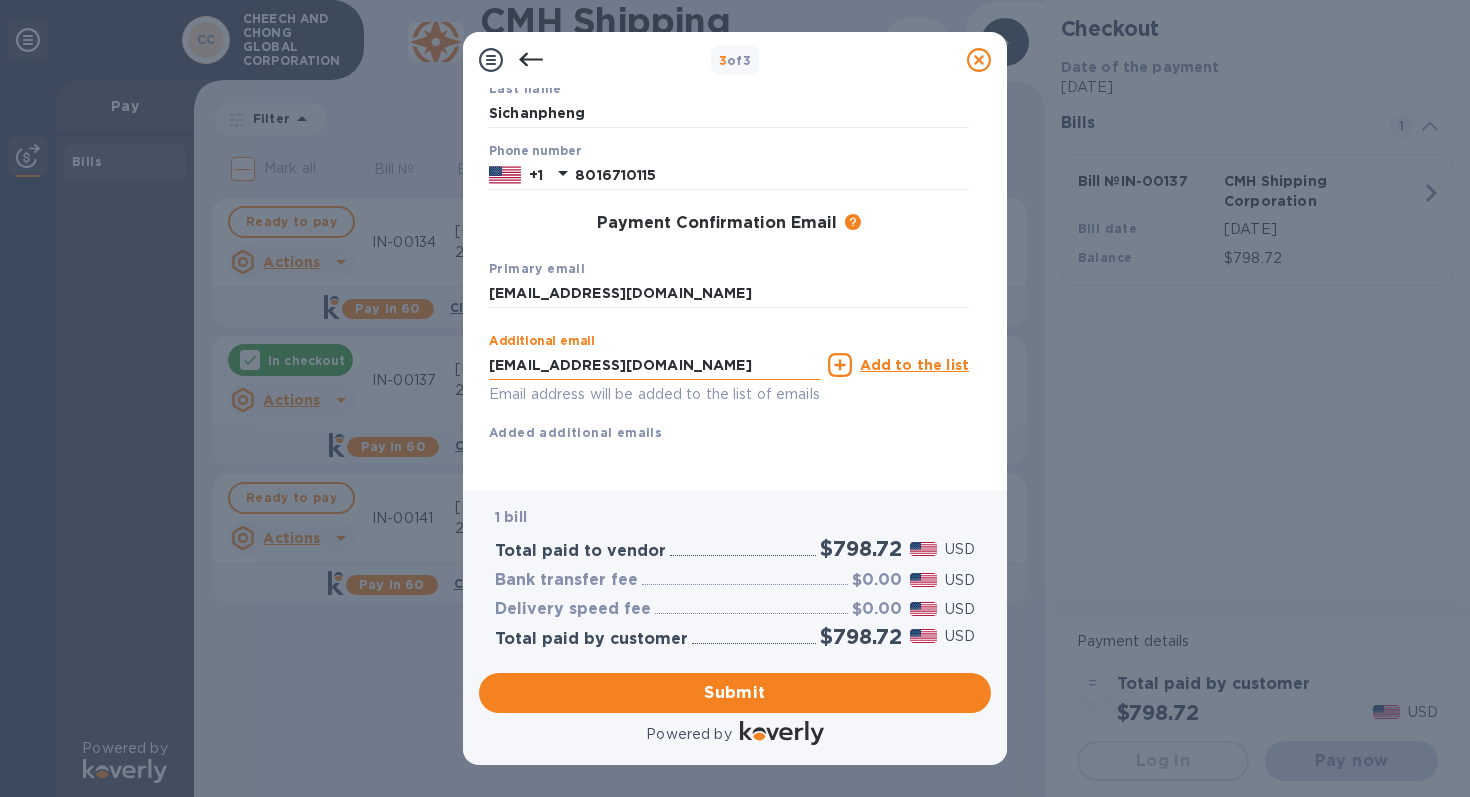 type on "[EMAIL_ADDRESS][DOMAIN_NAME]" 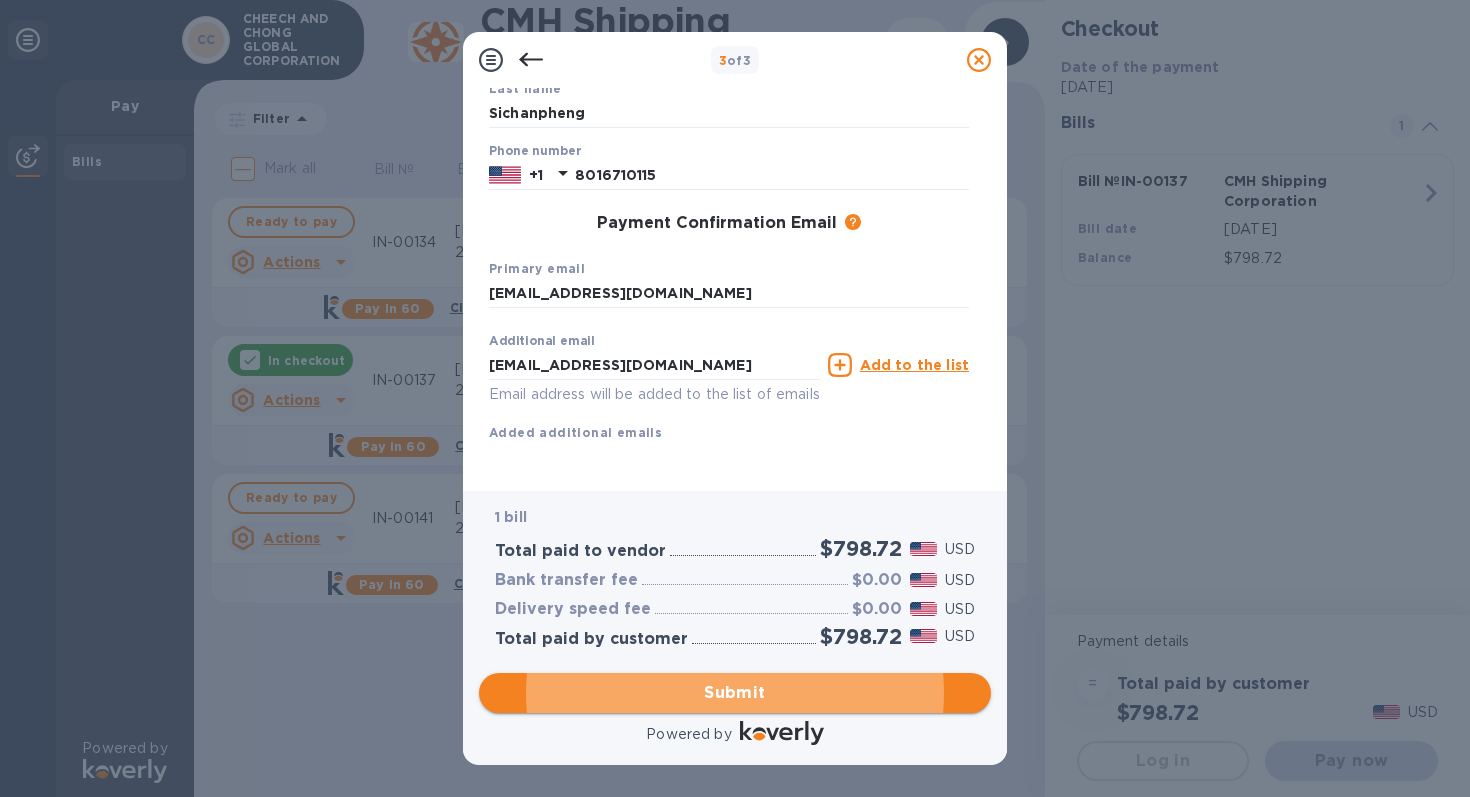click on "Submit" at bounding box center (735, 693) 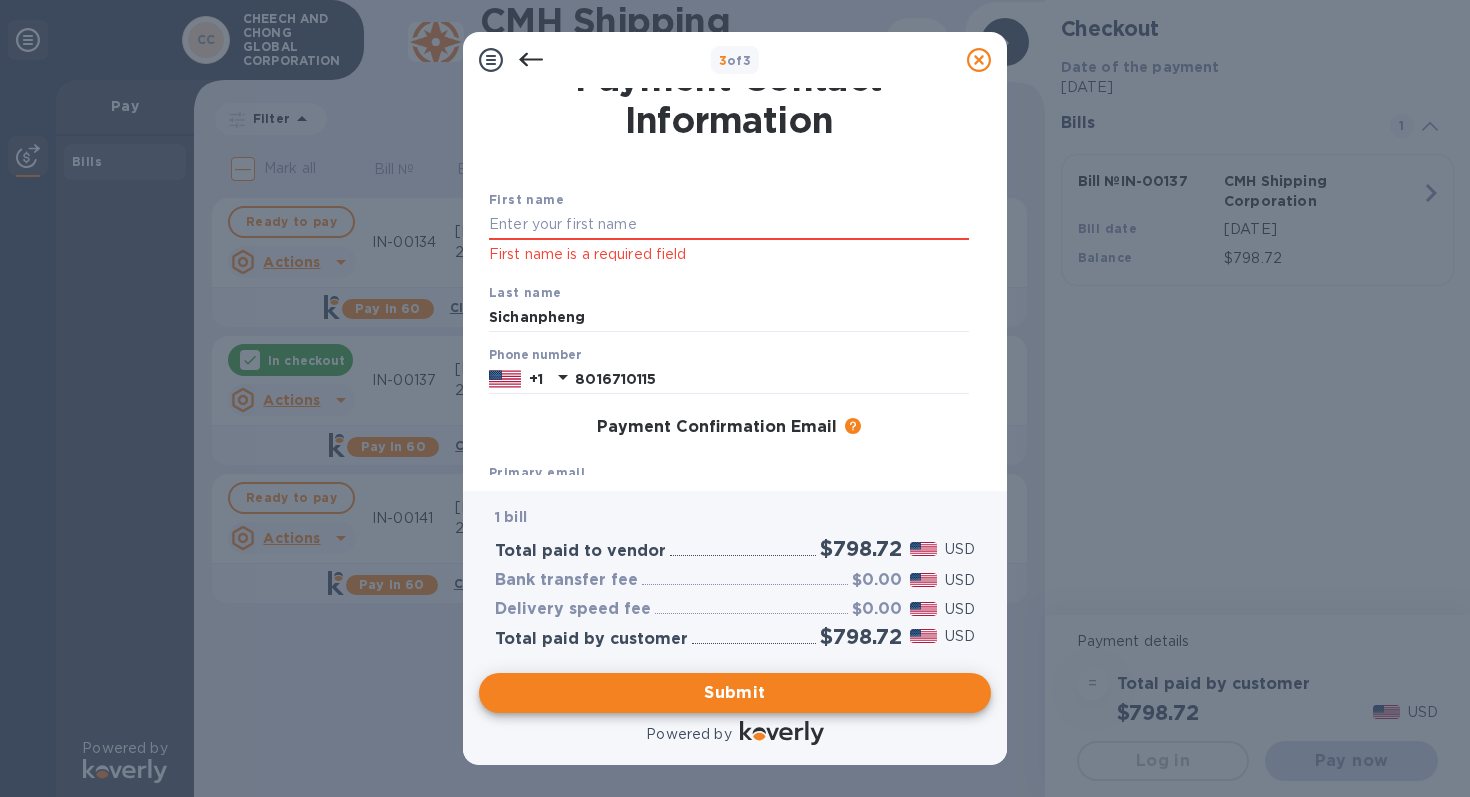 scroll, scrollTop: 0, scrollLeft: 0, axis: both 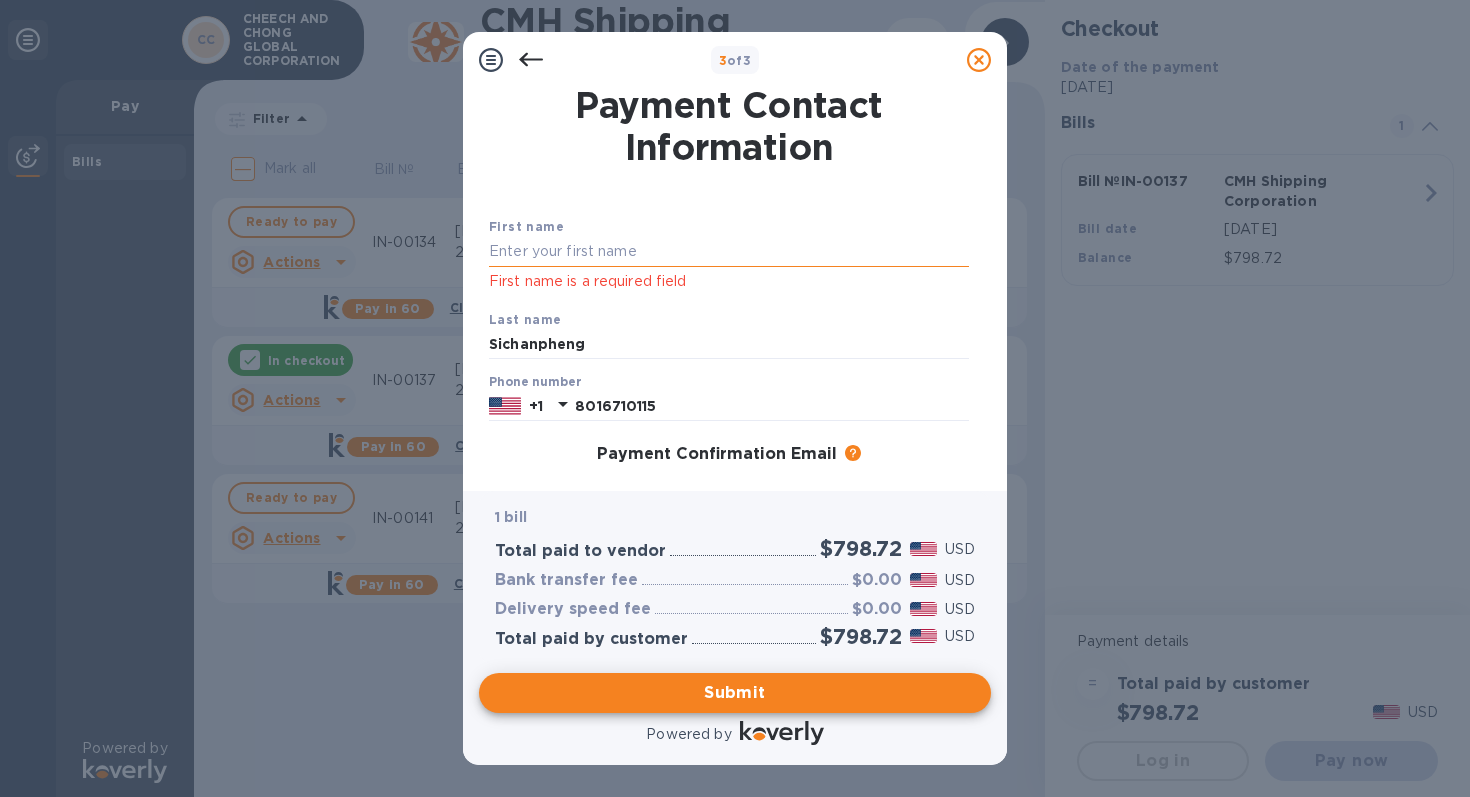 click at bounding box center (729, 252) 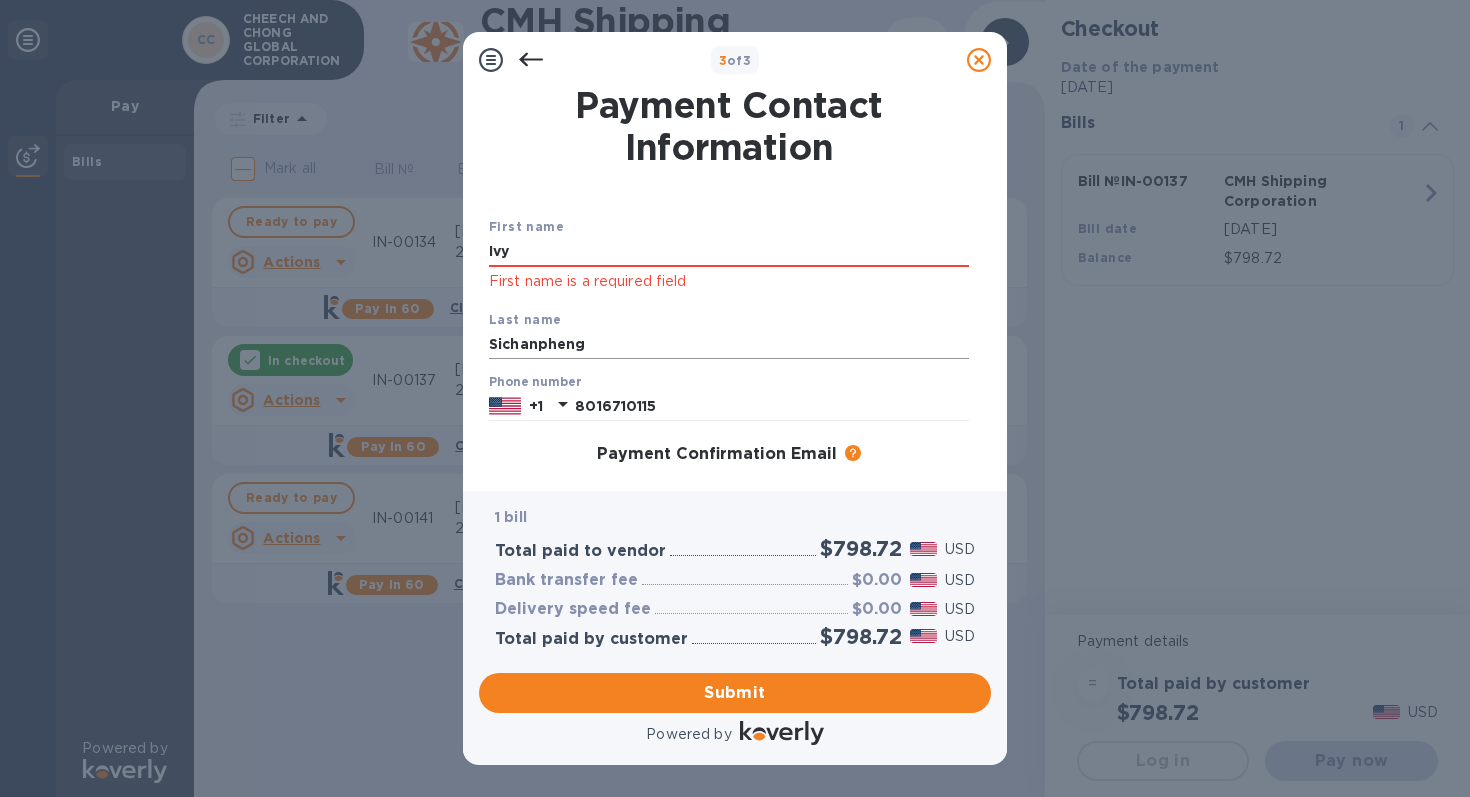 type on "Ivy" 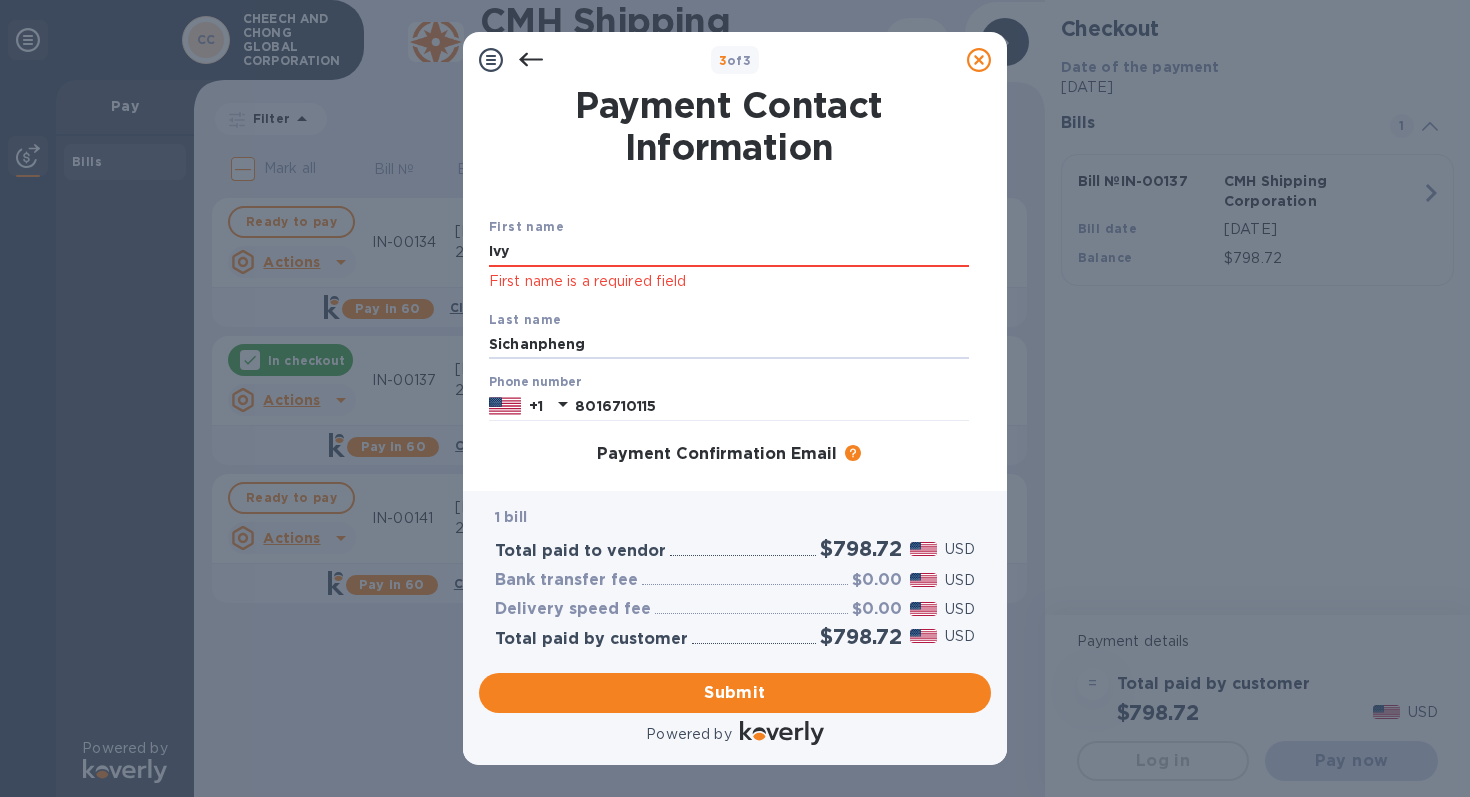 scroll, scrollTop: 256, scrollLeft: 0, axis: vertical 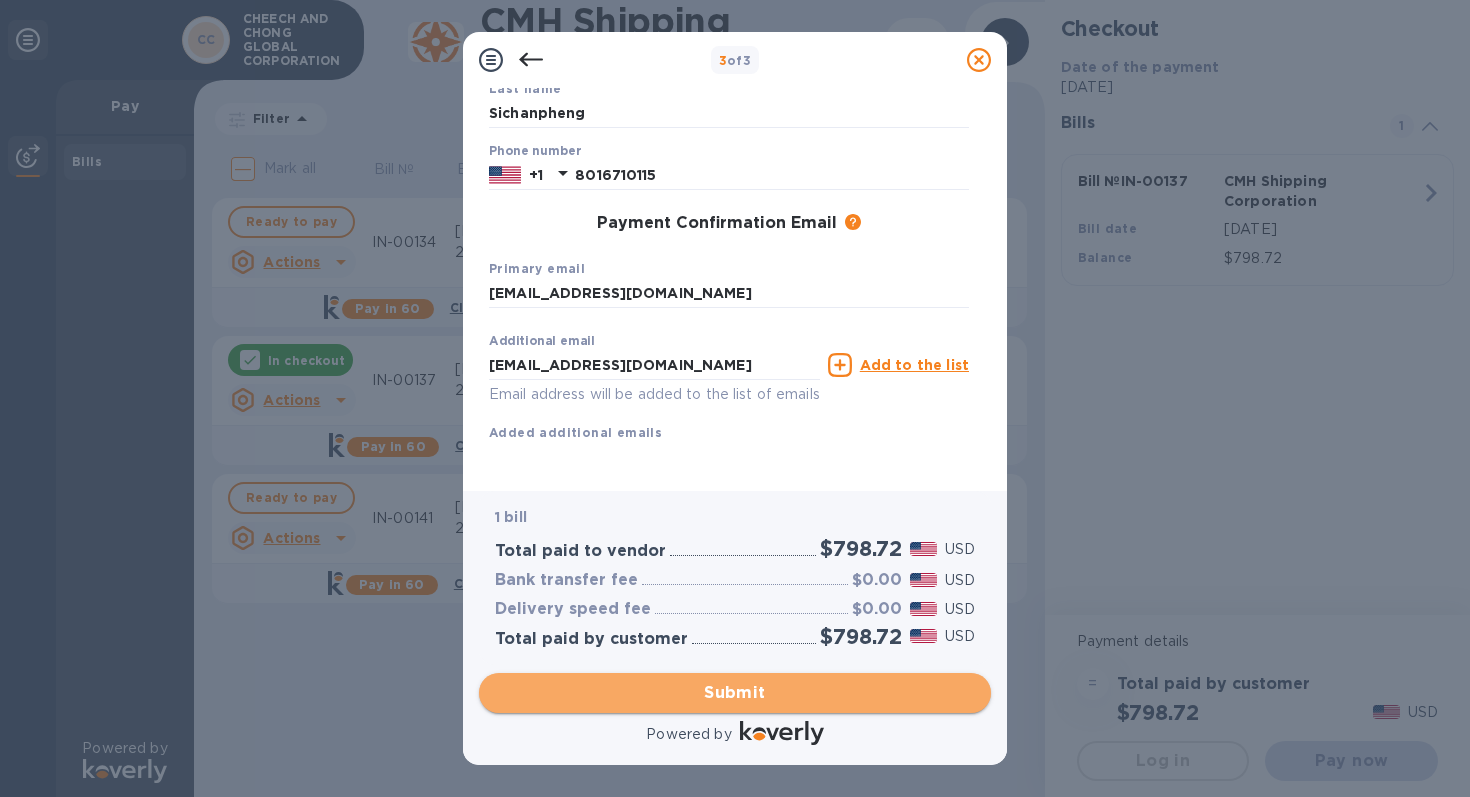 click on "Submit" at bounding box center (735, 693) 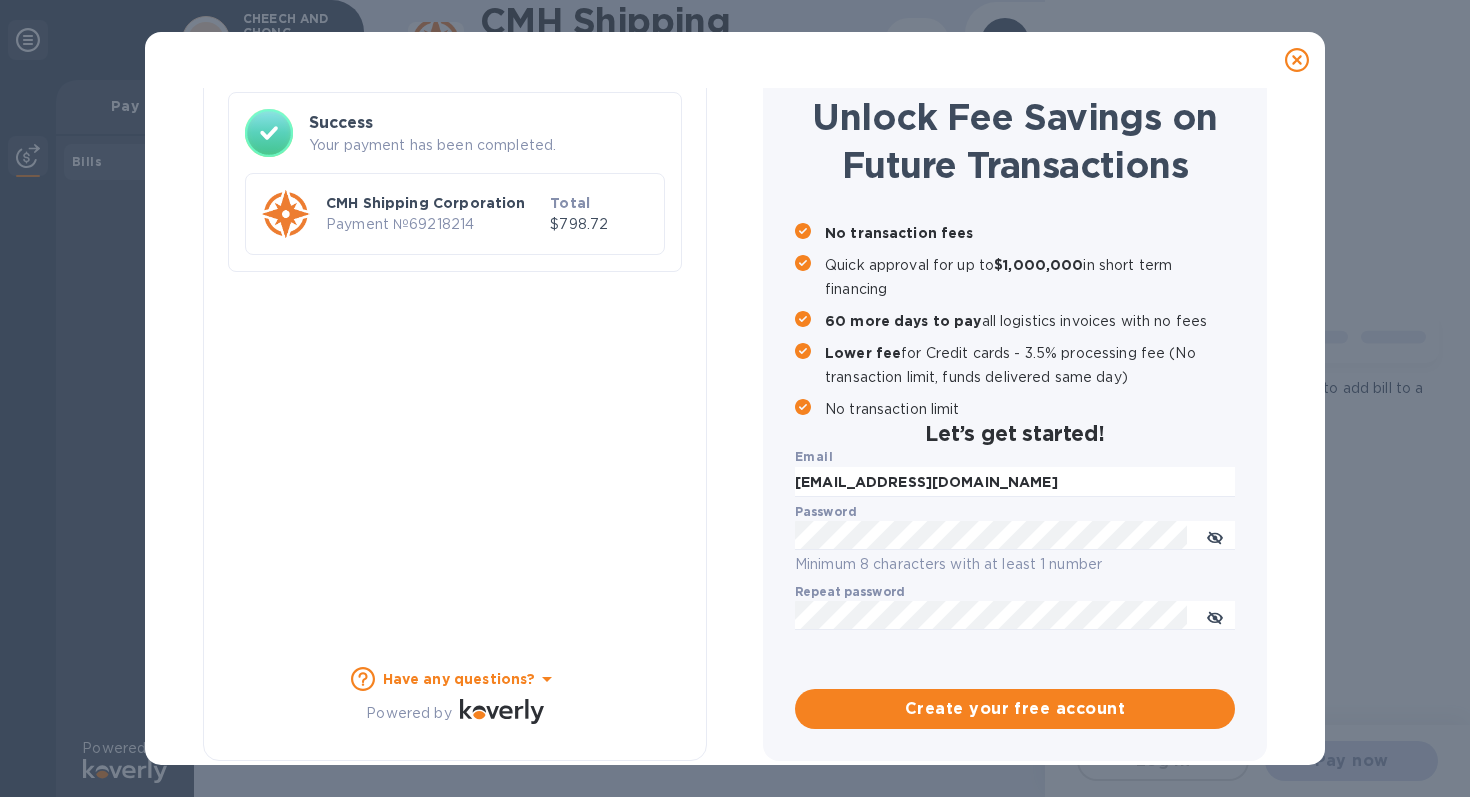 scroll, scrollTop: 123, scrollLeft: 0, axis: vertical 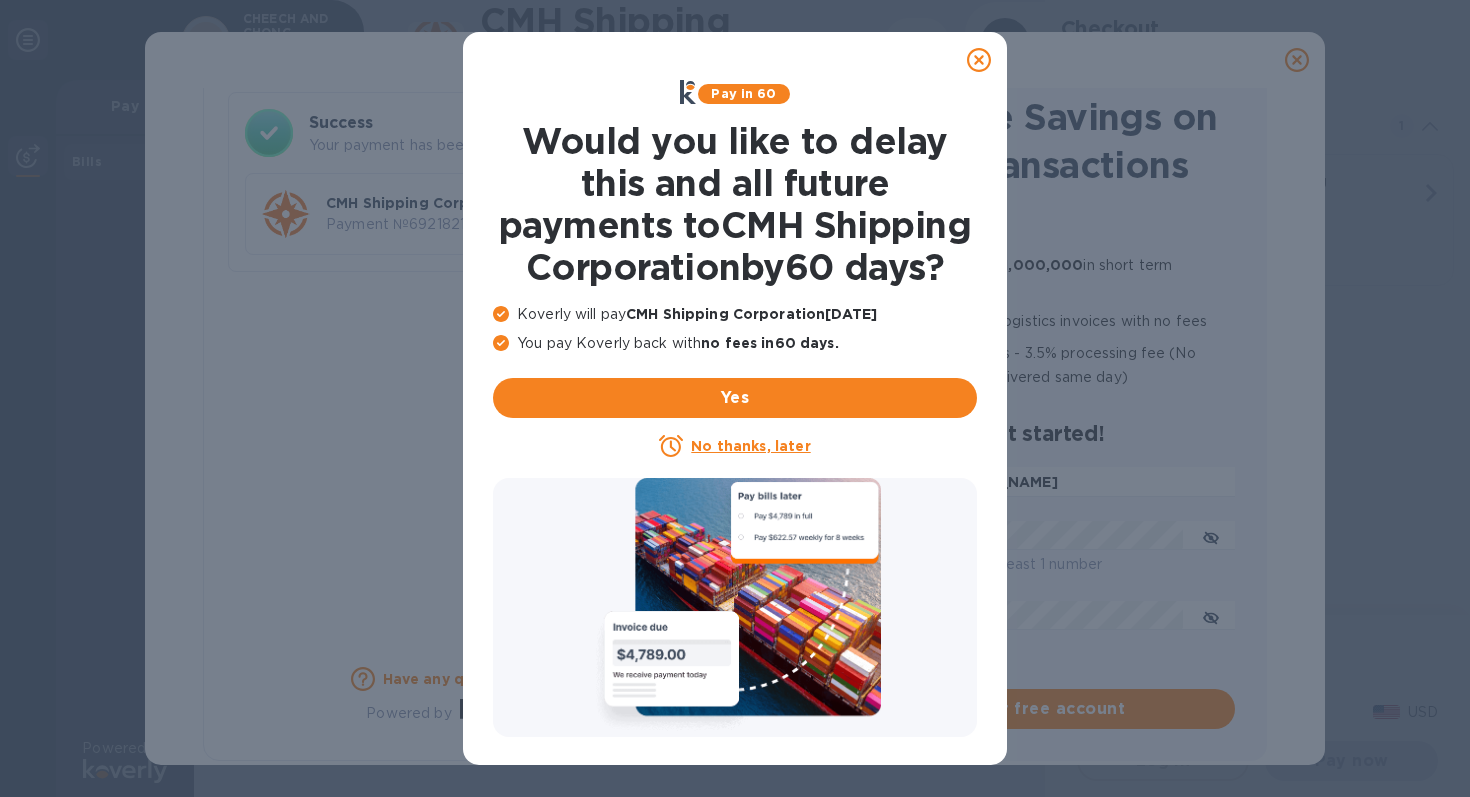 click on "No thanks, later" at bounding box center [750, 446] 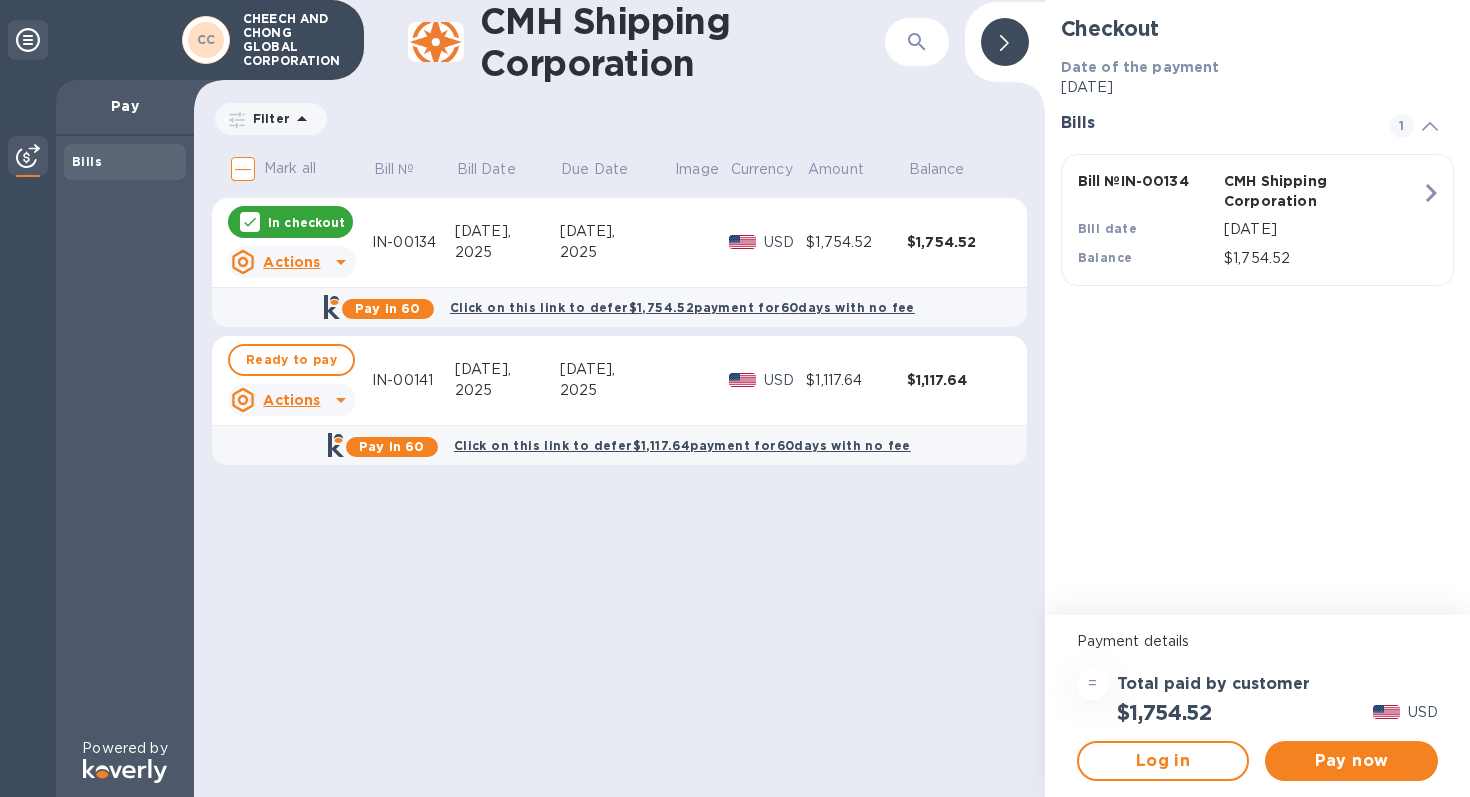 click on "Actions" at bounding box center [291, 400] 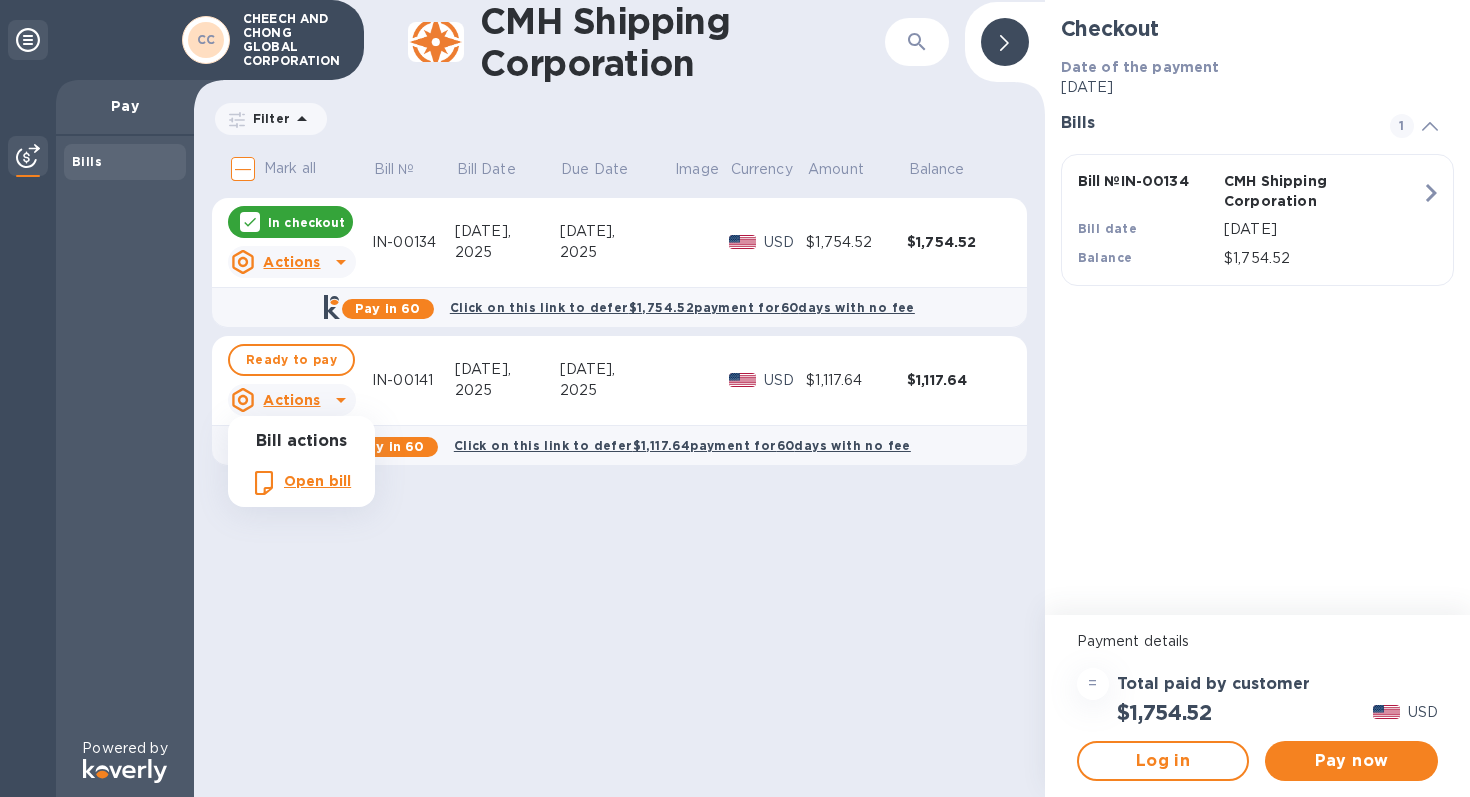 click on "Open bill" at bounding box center (317, 483) 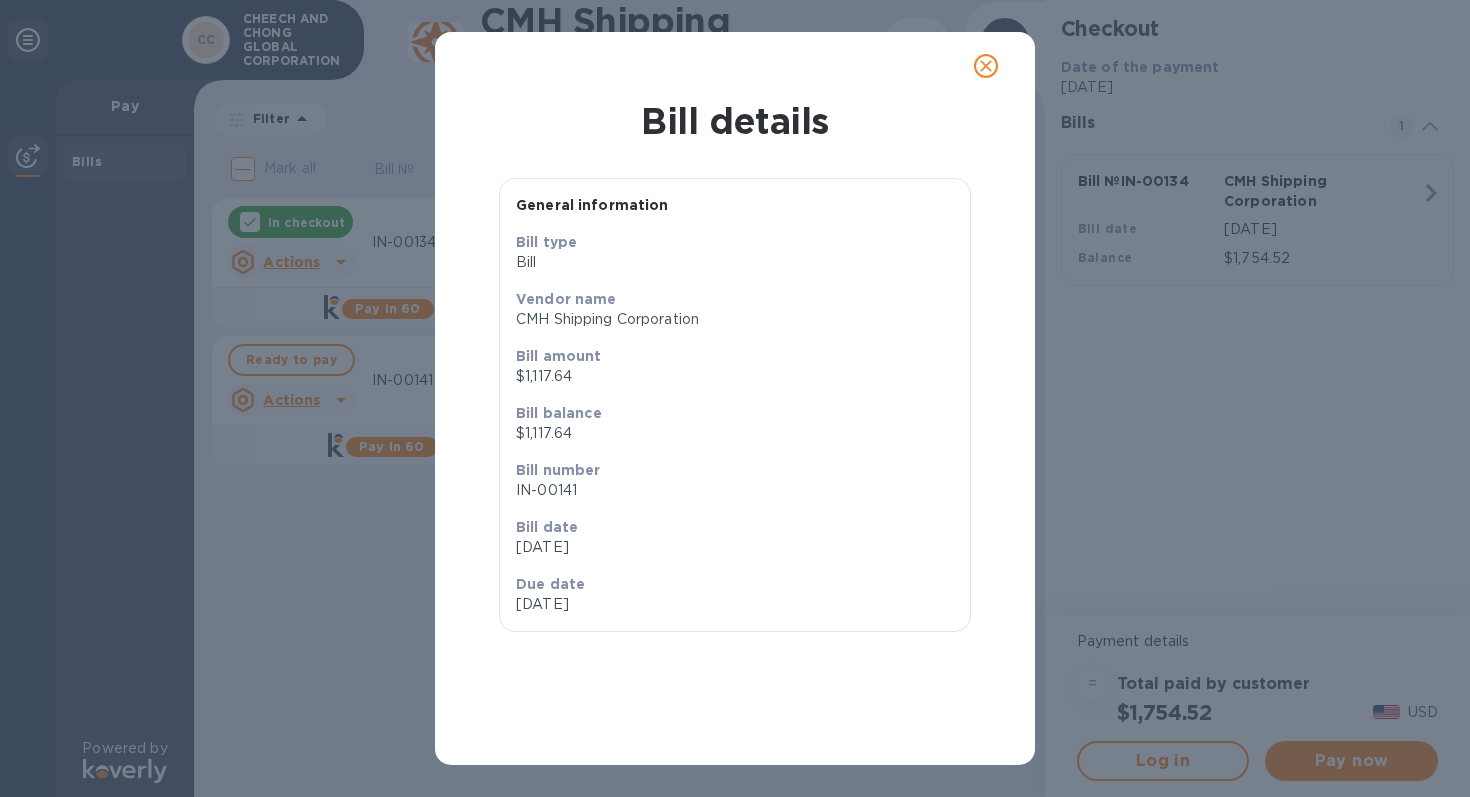 click 